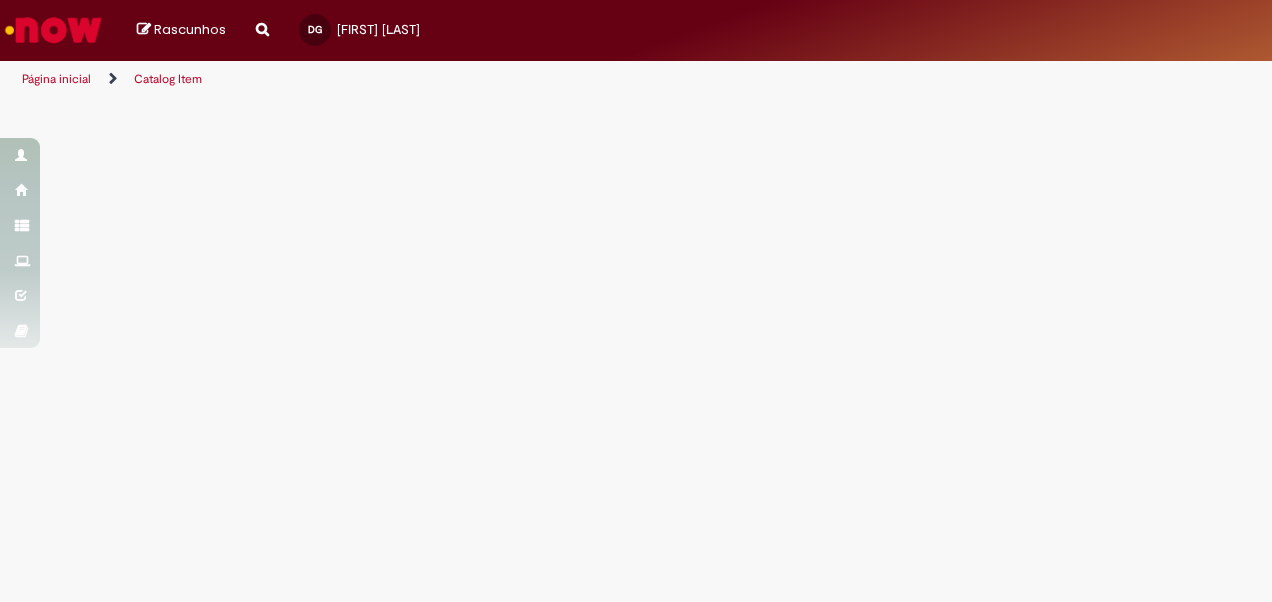 scroll, scrollTop: 0, scrollLeft: 0, axis: both 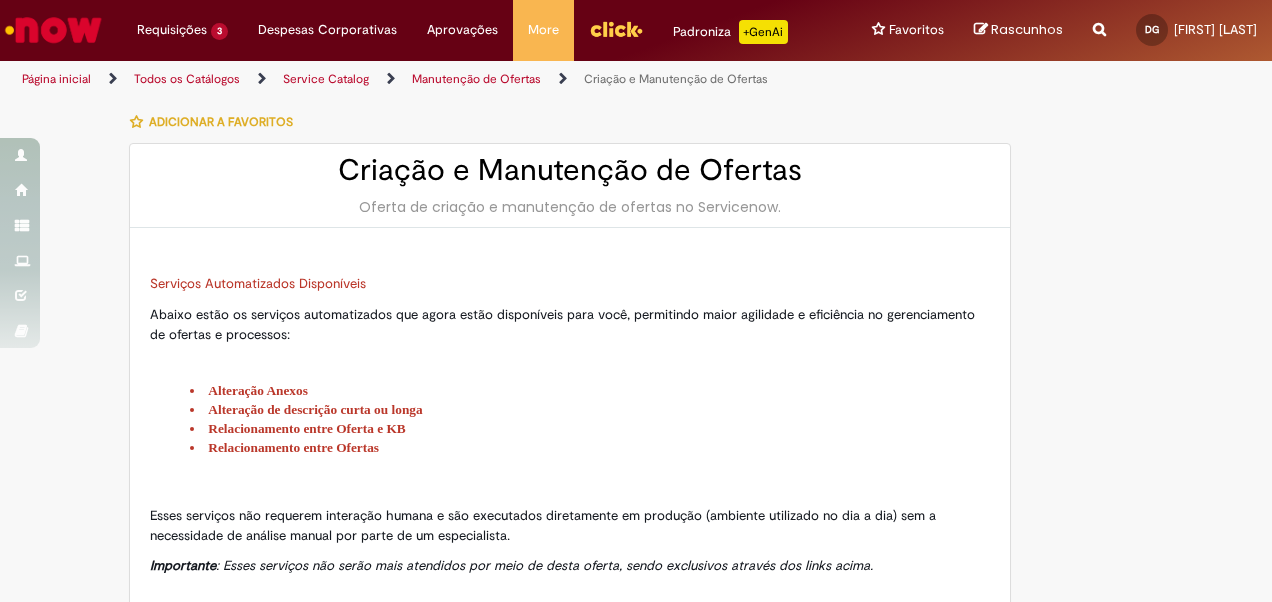 type on "**********" 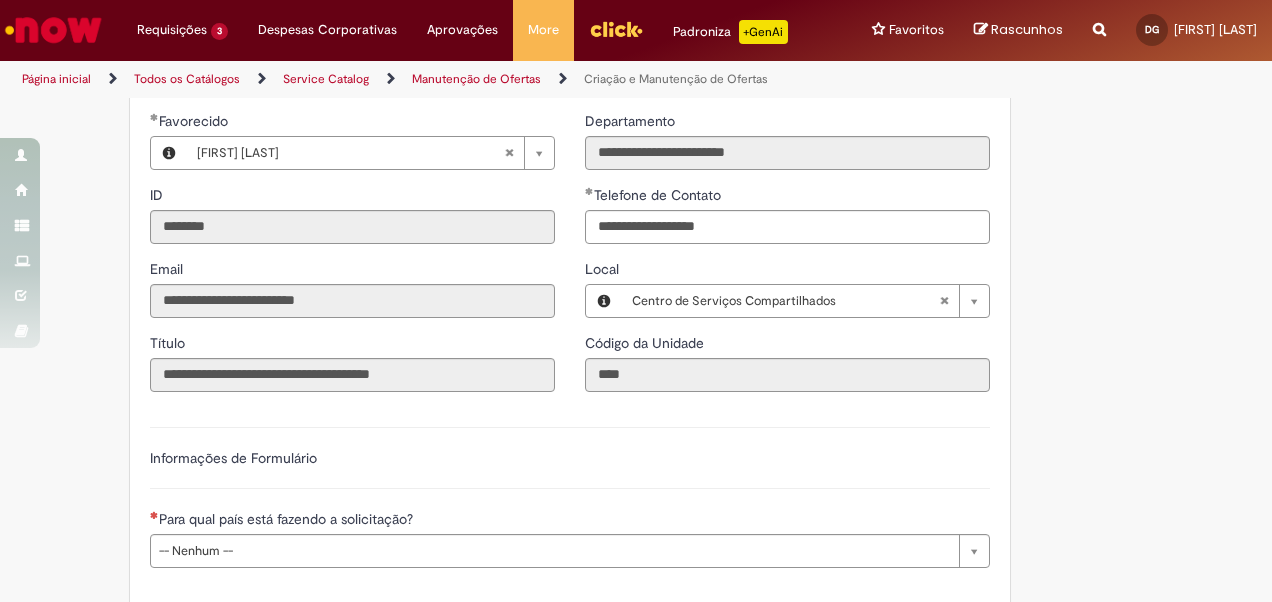 scroll, scrollTop: 1400, scrollLeft: 0, axis: vertical 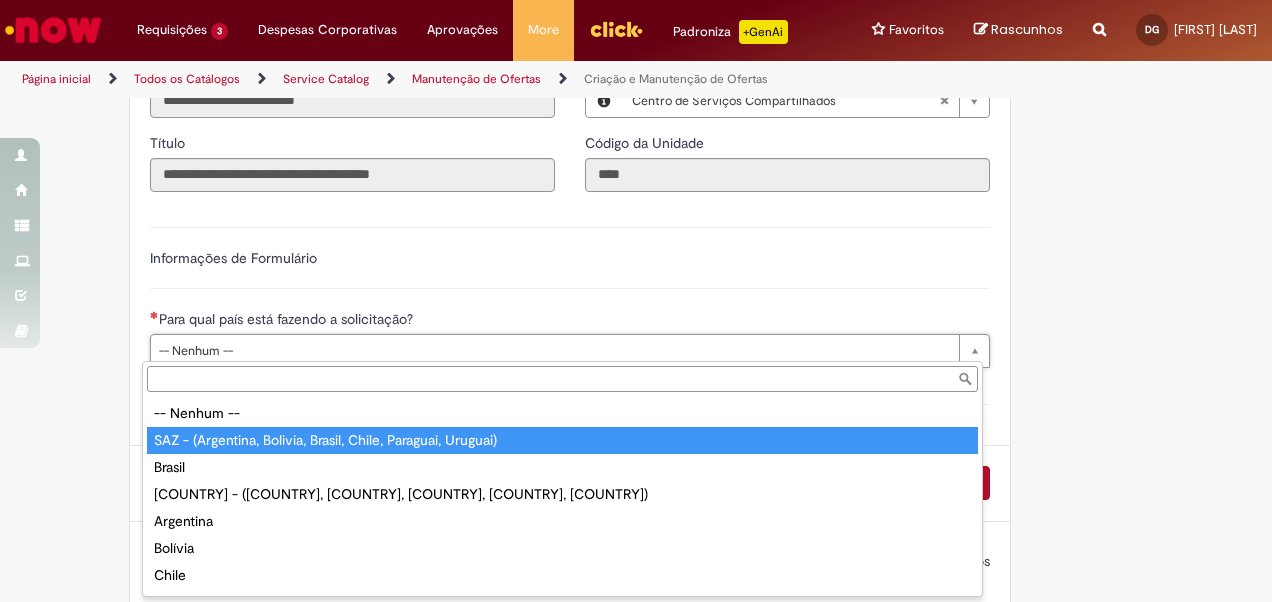 type on "**********" 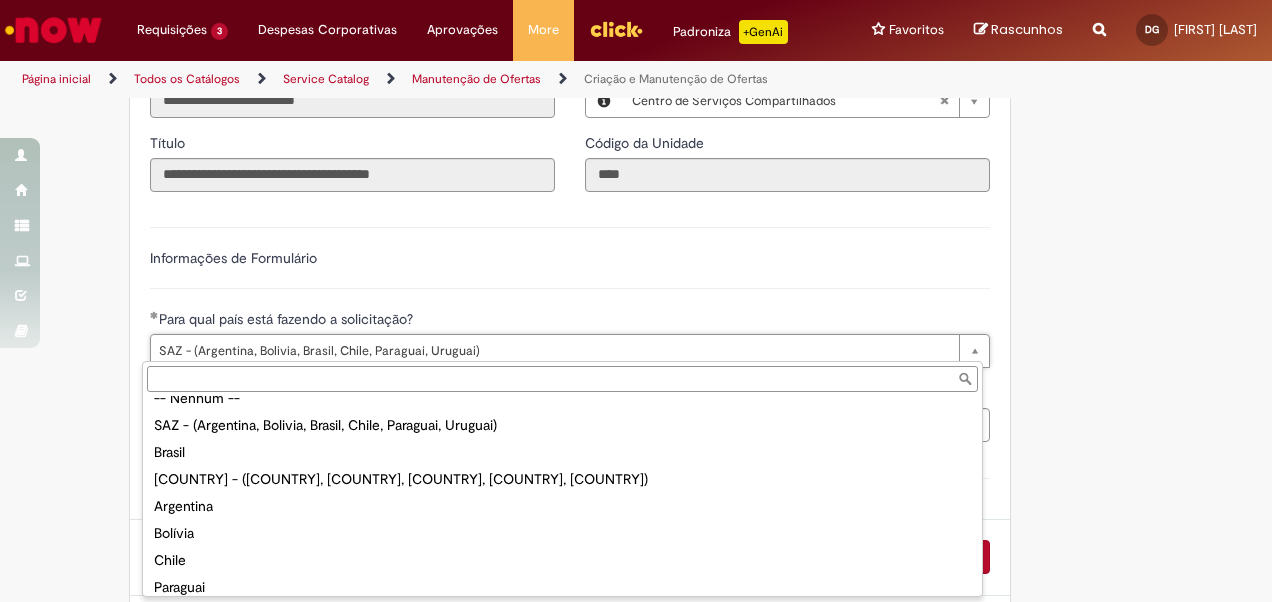 scroll, scrollTop: 0, scrollLeft: 0, axis: both 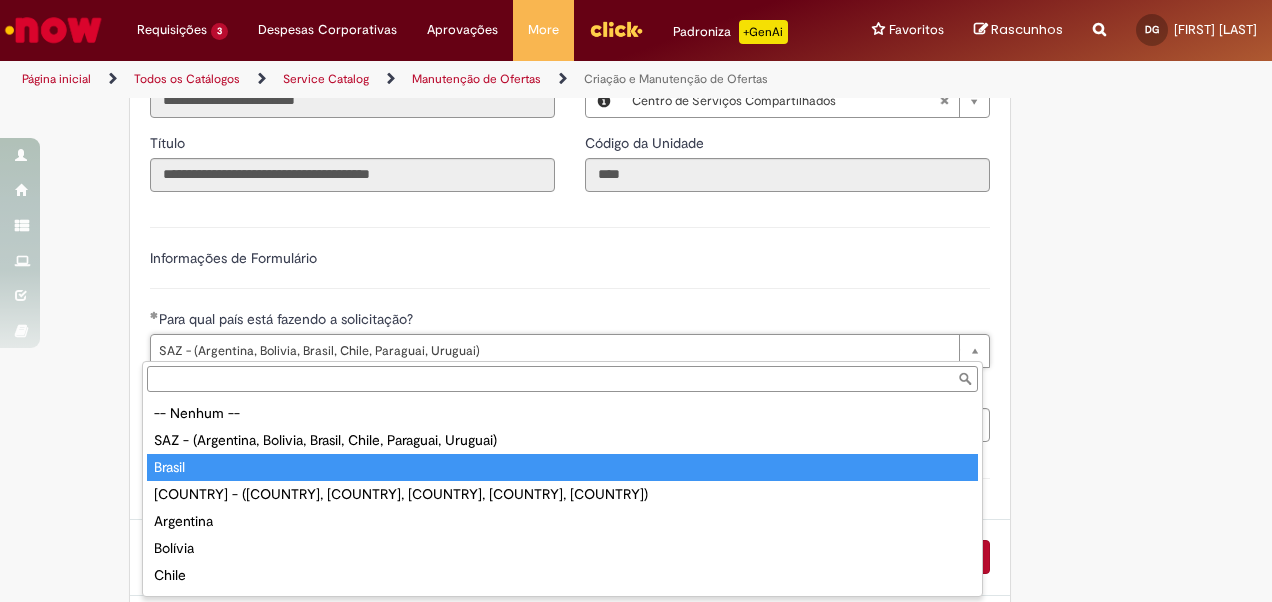 type on "******" 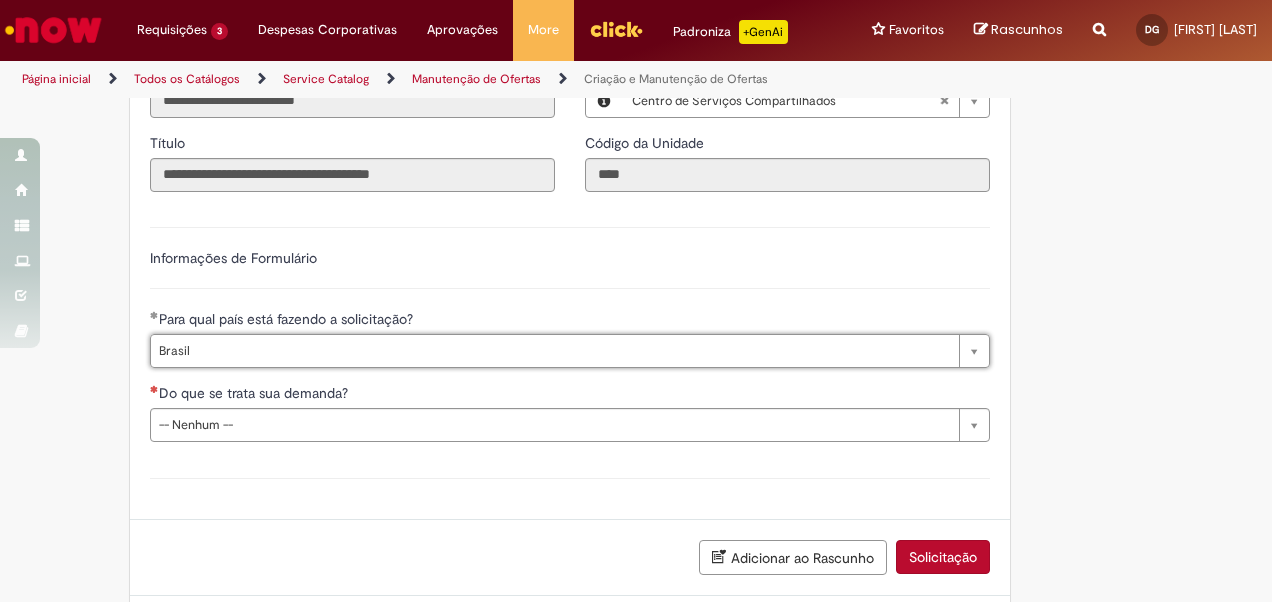 scroll, scrollTop: 0, scrollLeft: 0, axis: both 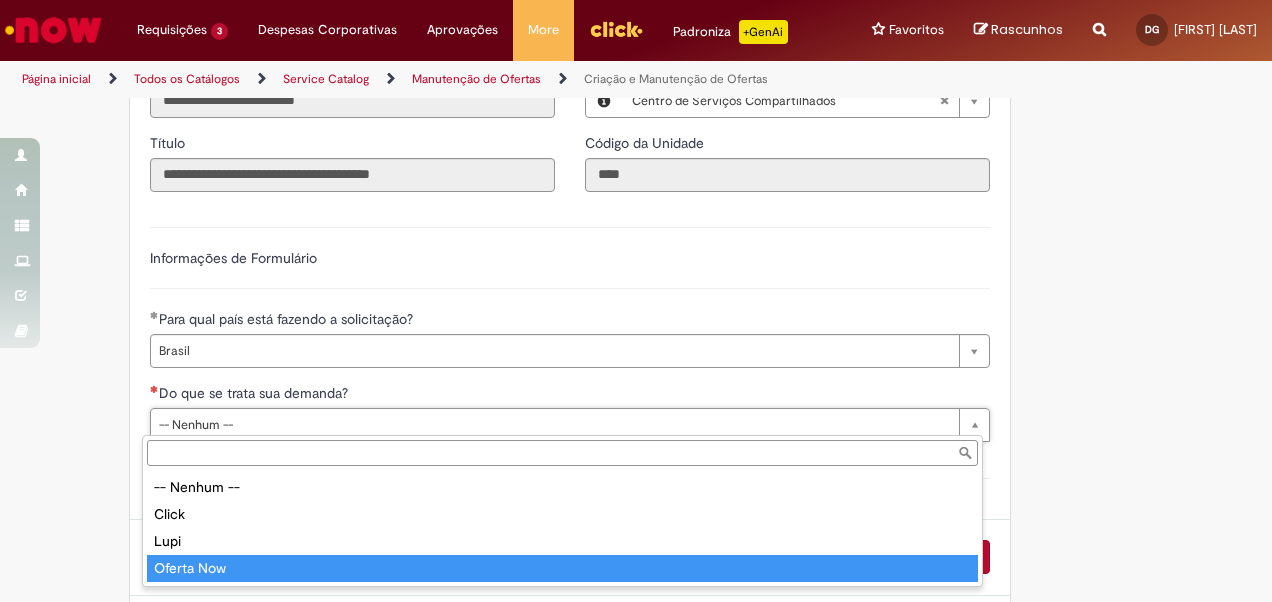 type on "**********" 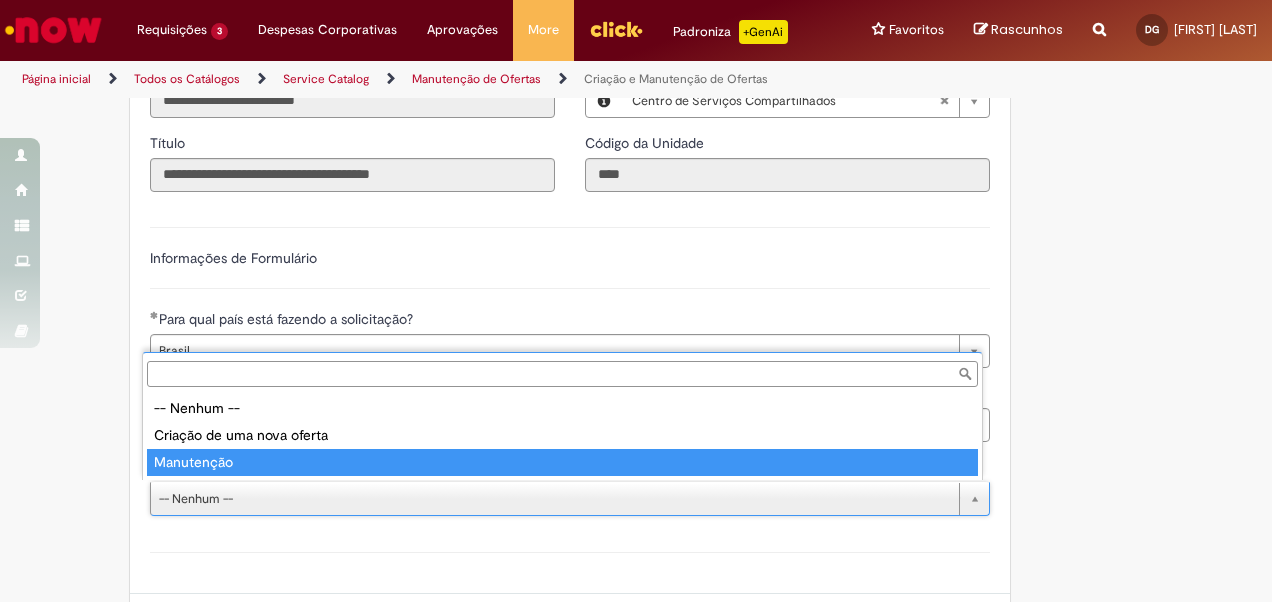 type on "**********" 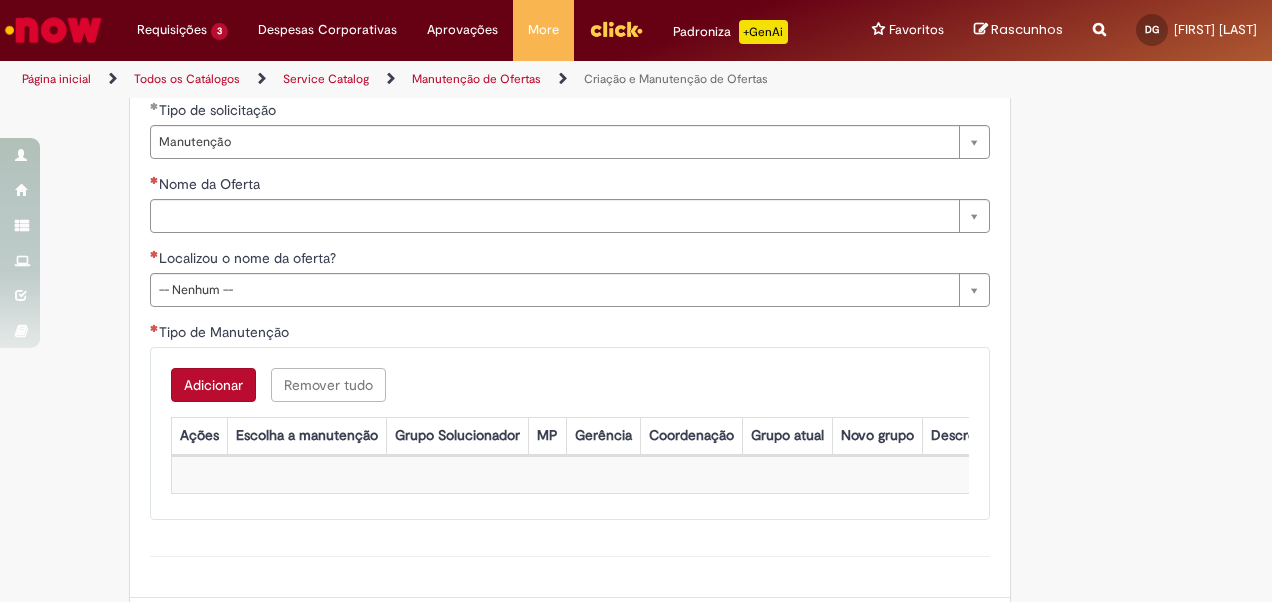 scroll, scrollTop: 1746, scrollLeft: 0, axis: vertical 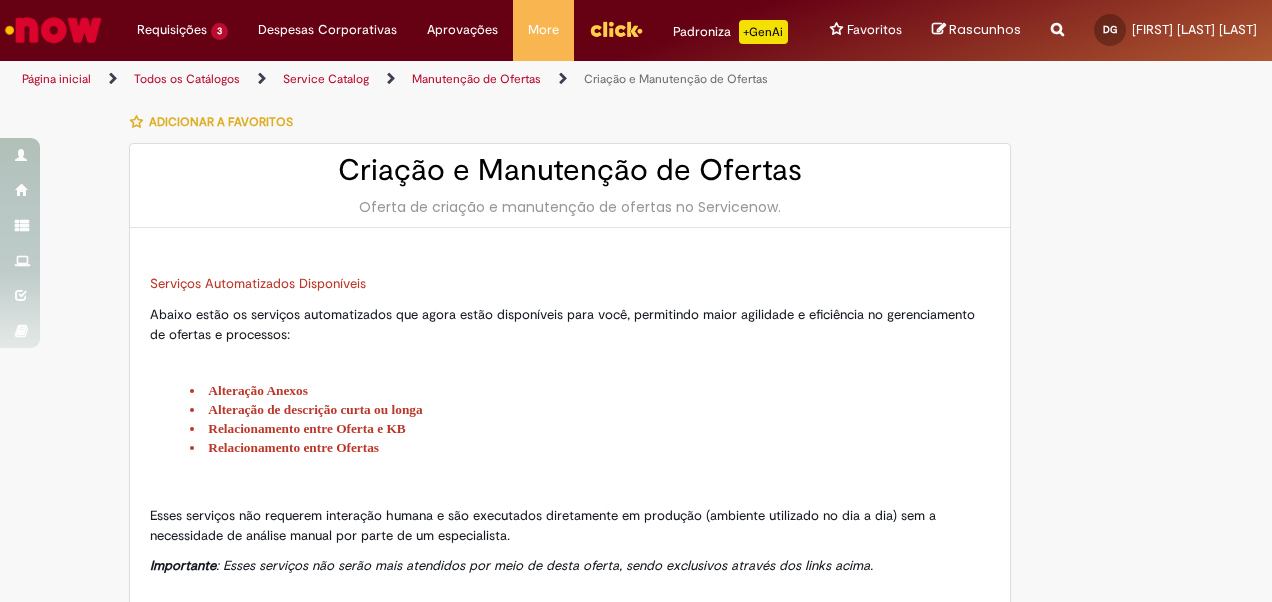 type on "**********" 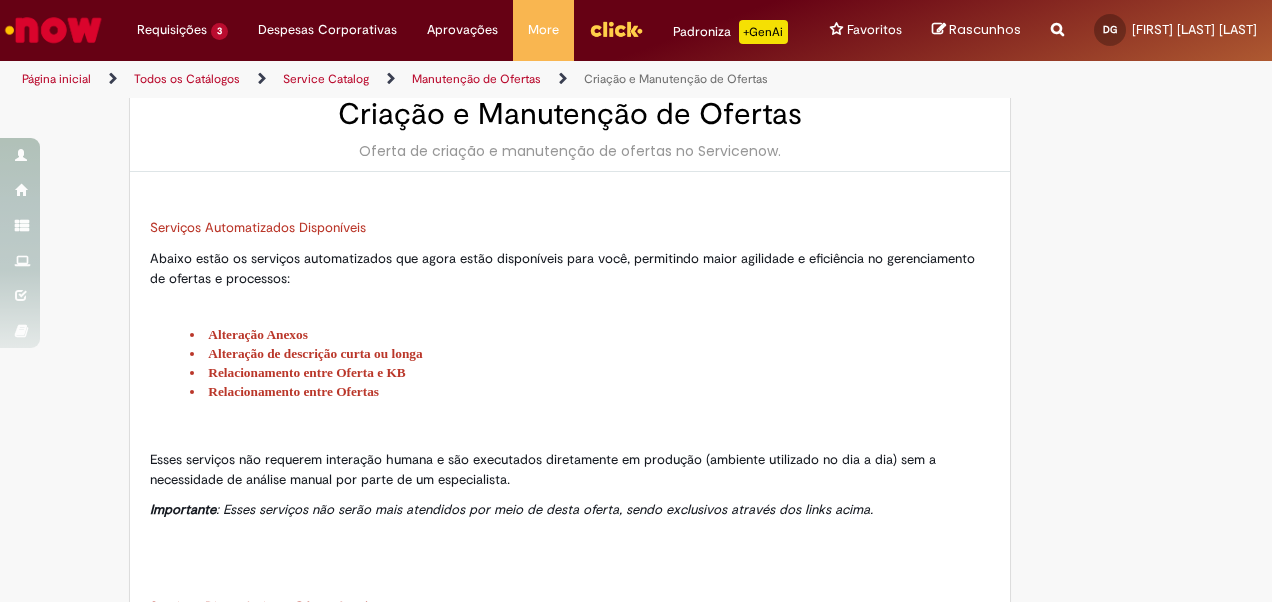scroll, scrollTop: 0, scrollLeft: 0, axis: both 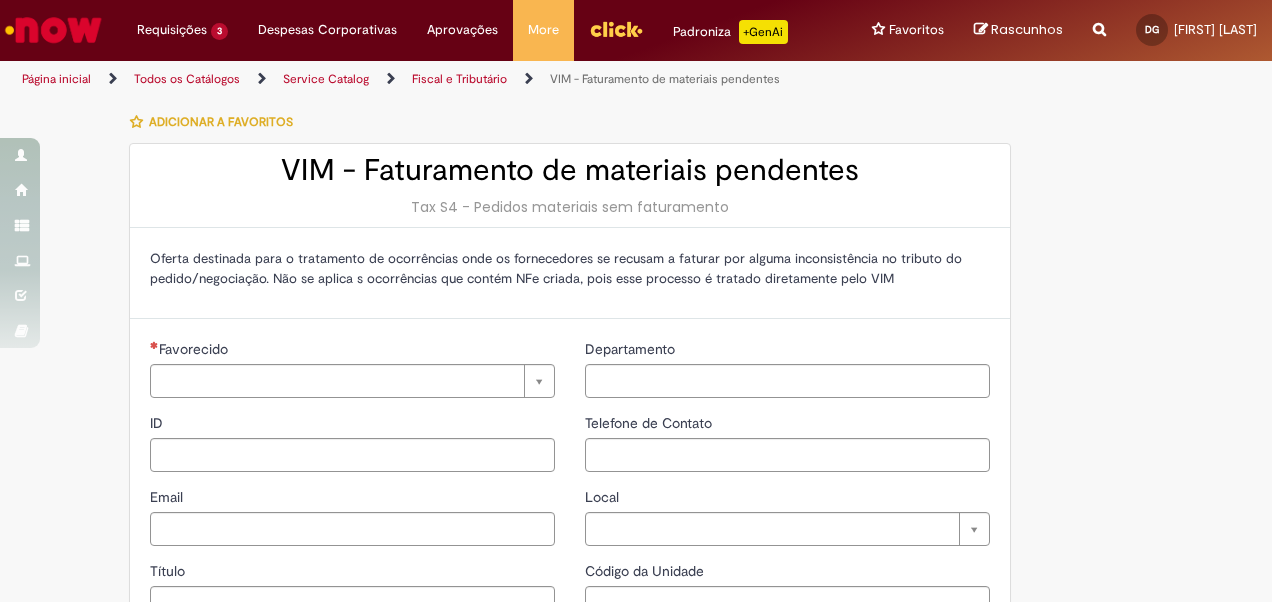 type on "********" 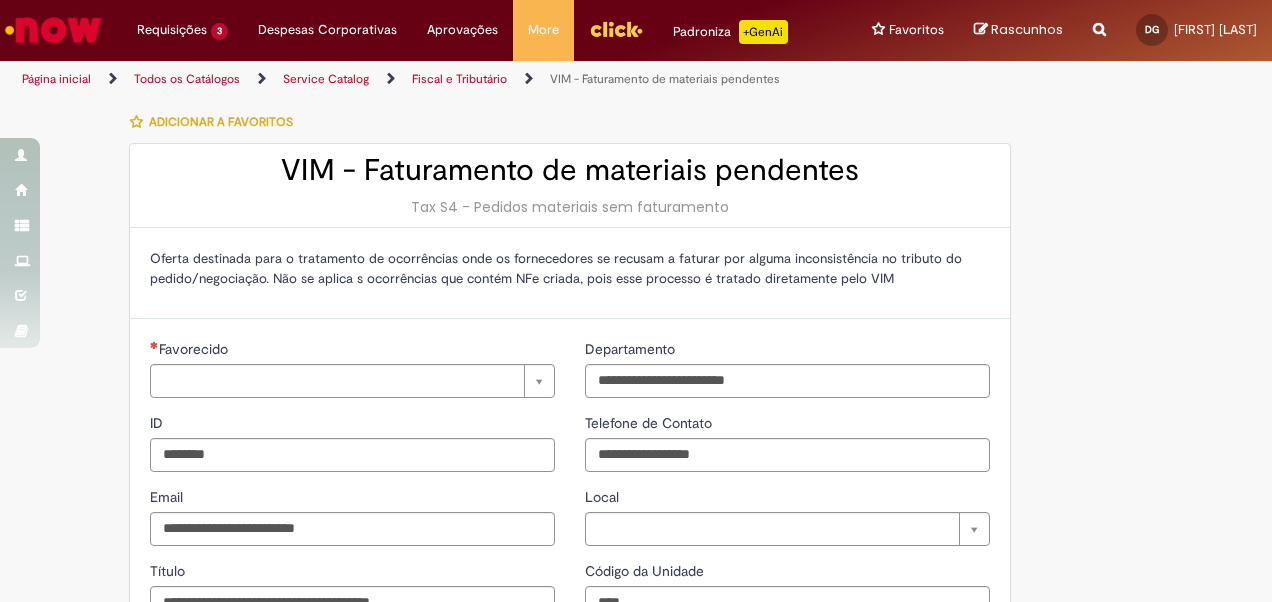 type on "**********" 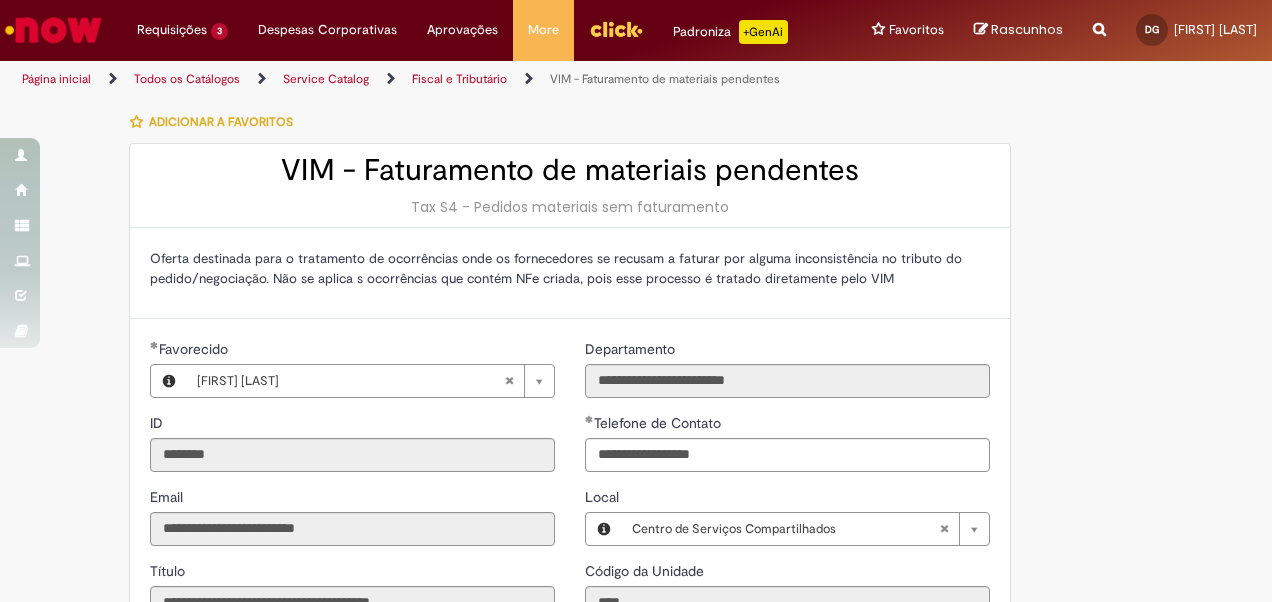 type on "**********" 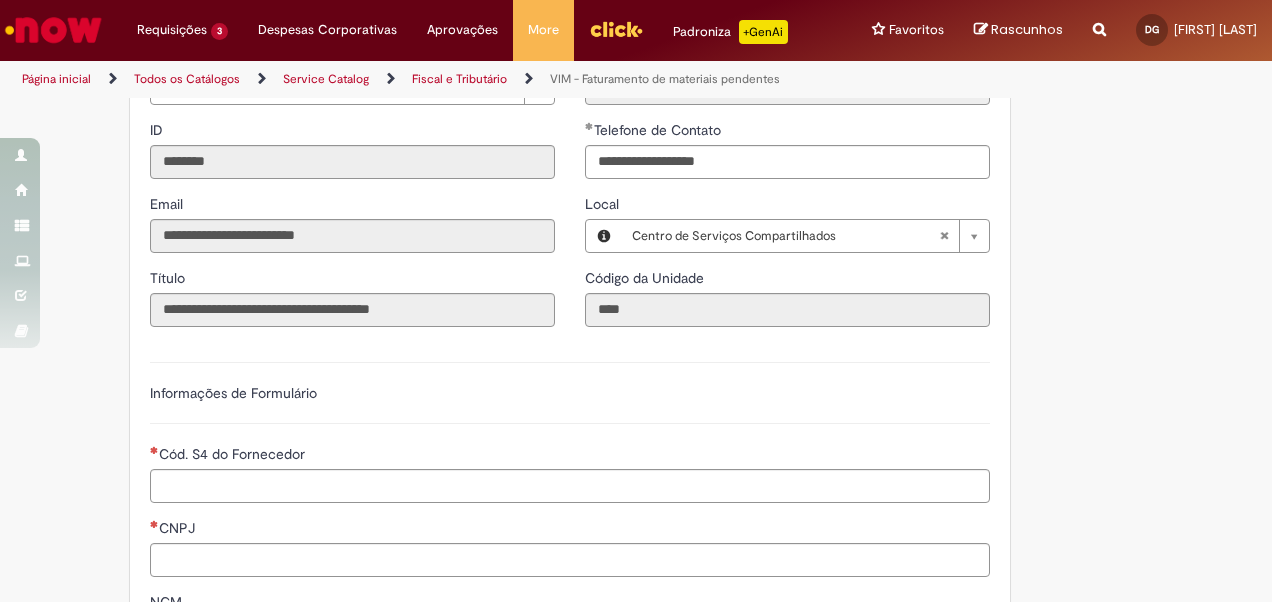 scroll, scrollTop: 519, scrollLeft: 0, axis: vertical 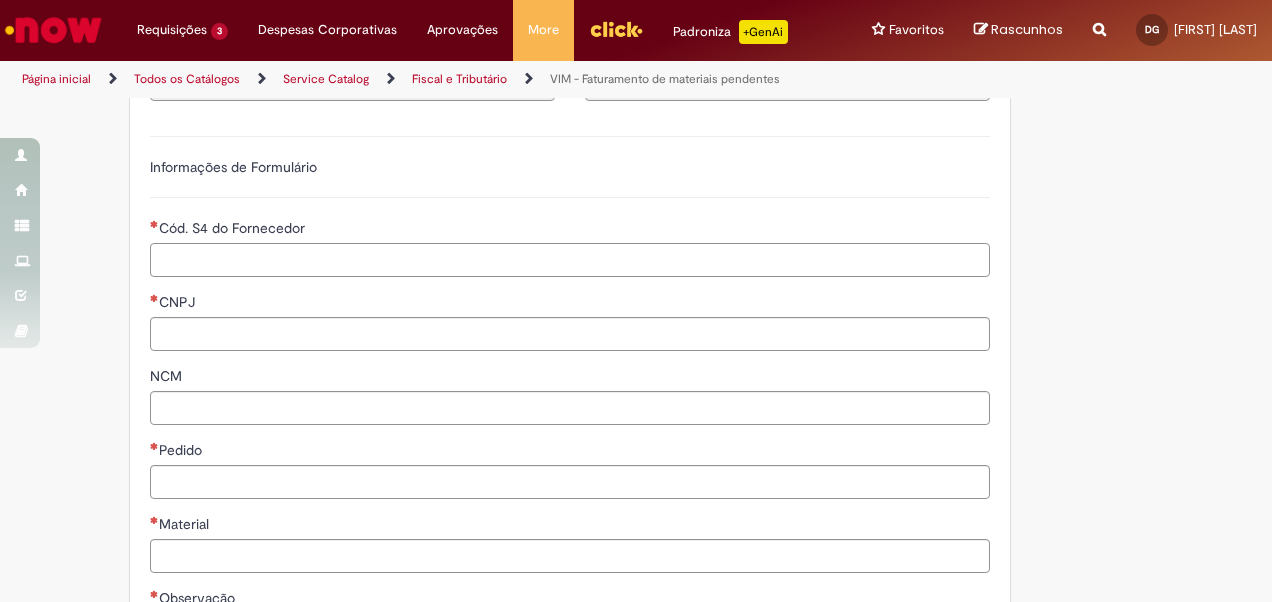 click on "Cód. S4 do Fornecedor" at bounding box center (570, 260) 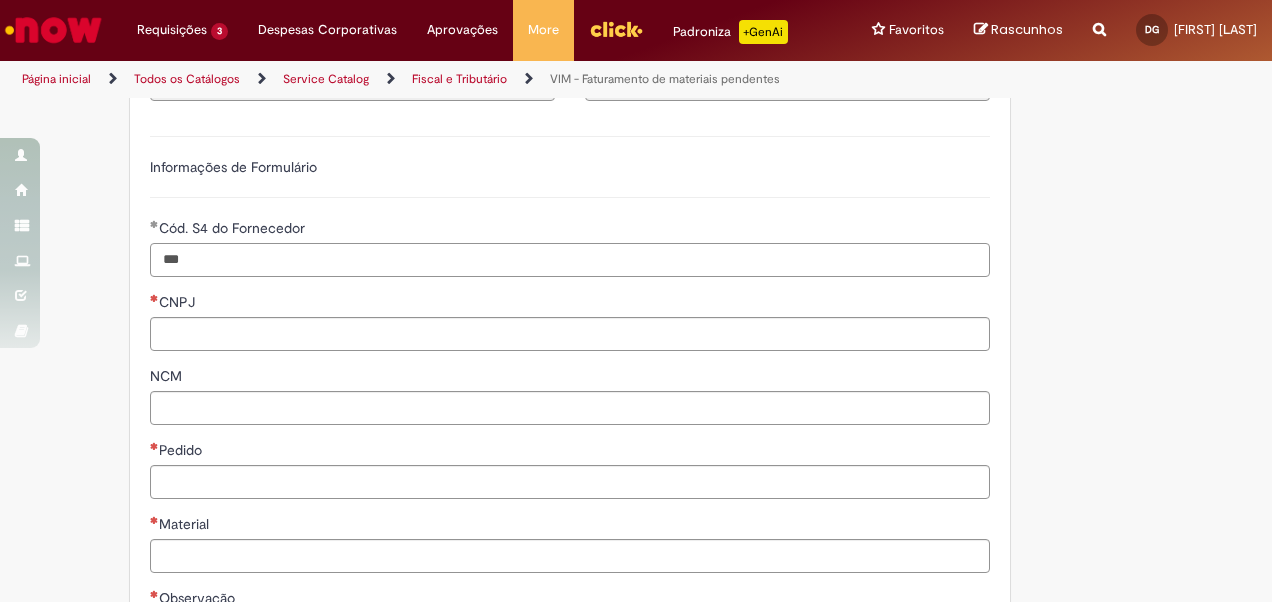 type on "***" 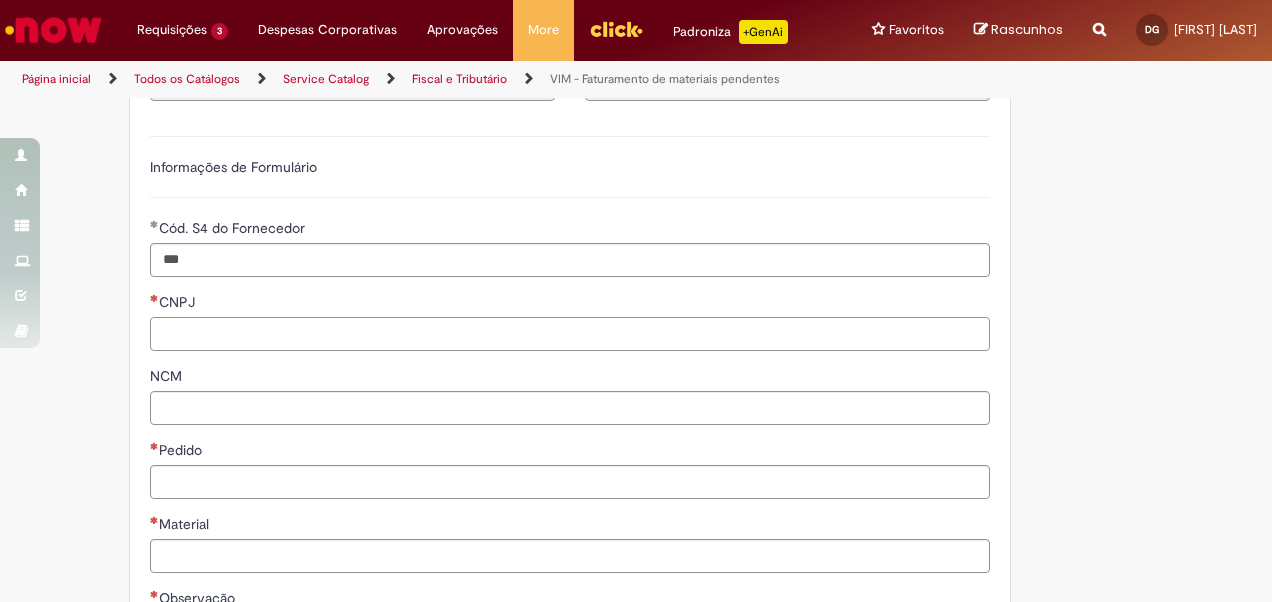 click on "CNPJ" at bounding box center [570, 334] 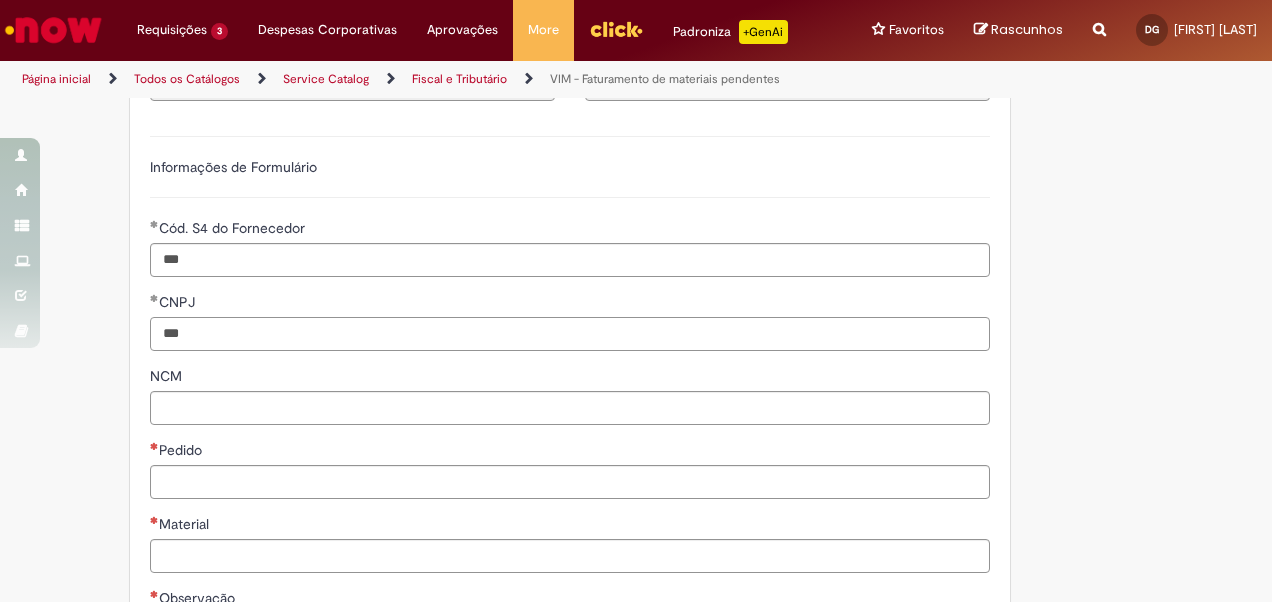 type on "***" 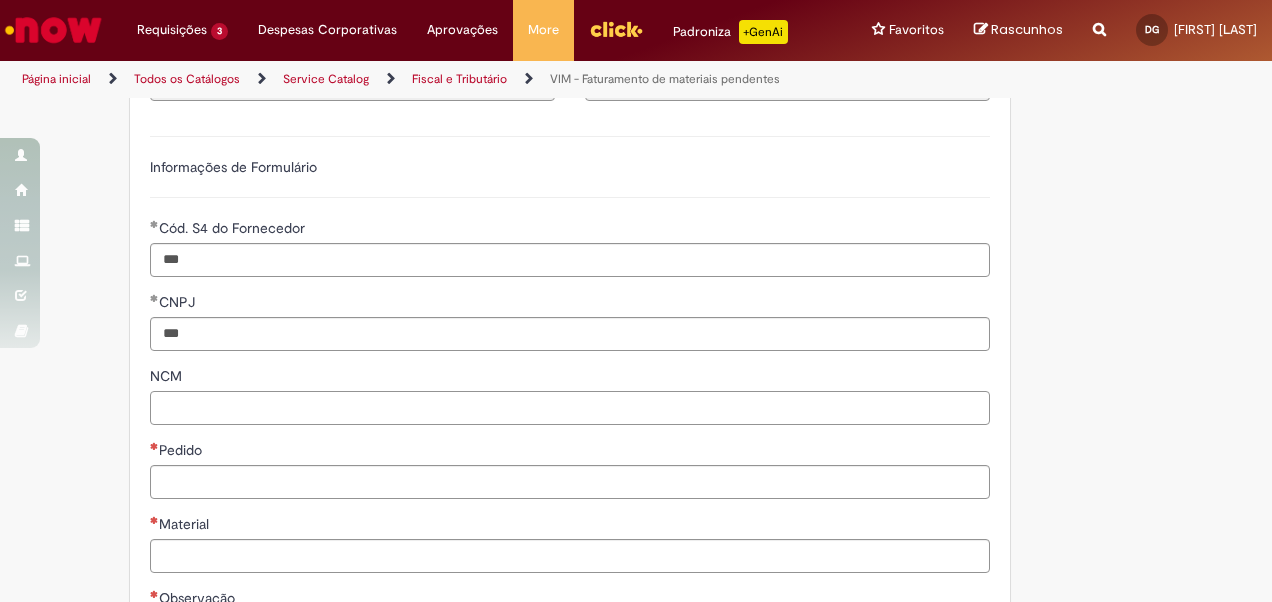 click on "NCM" at bounding box center (570, 408) 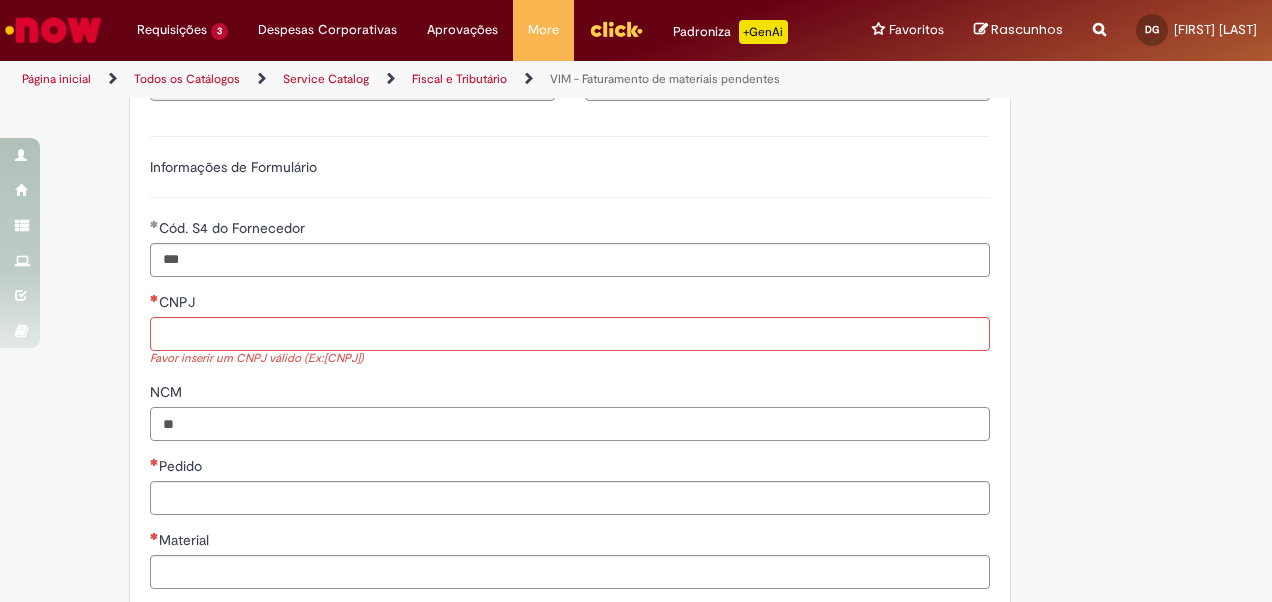 type on "**" 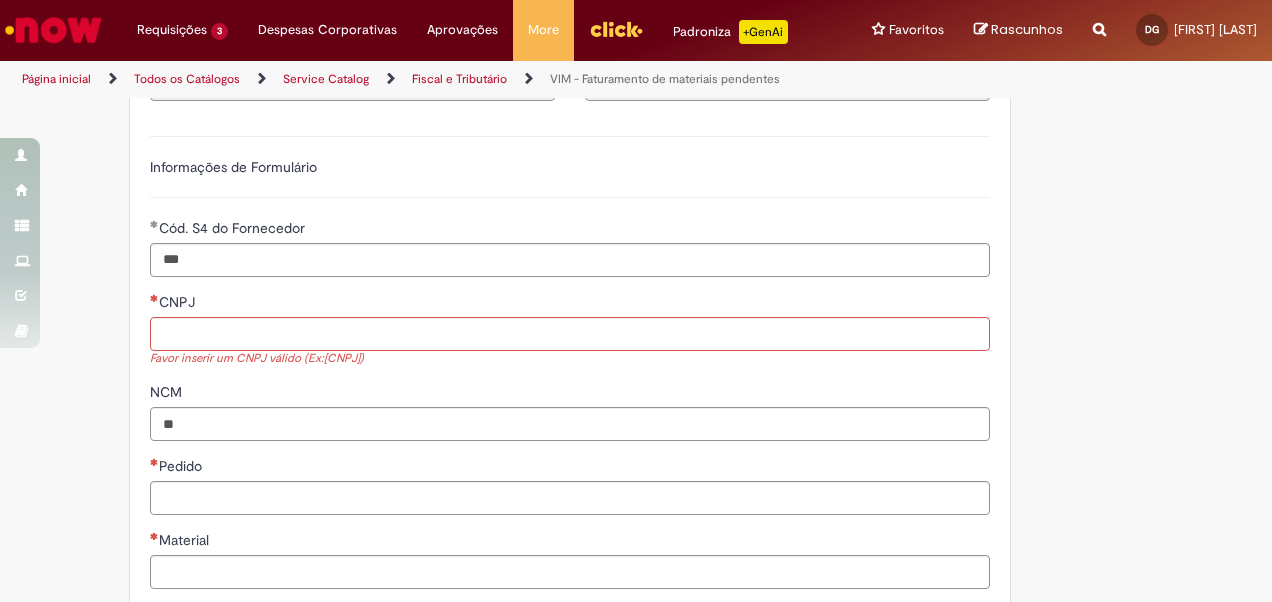 drag, startPoint x: 414, startPoint y: 358, endPoint x: 318, endPoint y: 353, distance: 96.13012 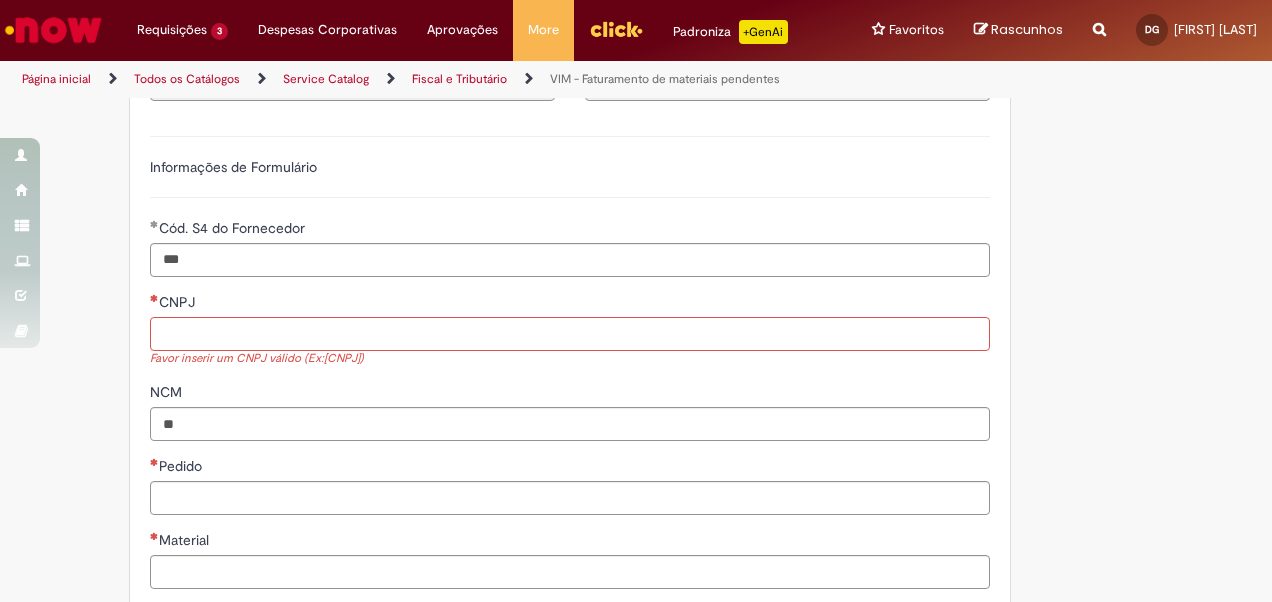 click on "CNPJ" at bounding box center (570, 334) 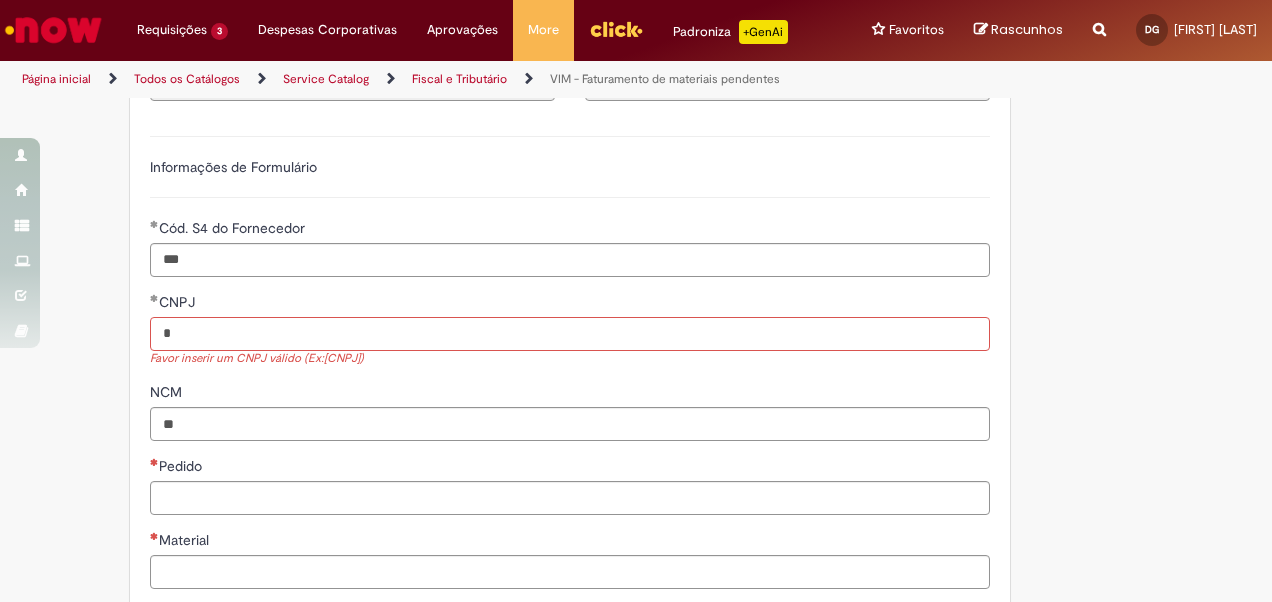 paste on "**********" 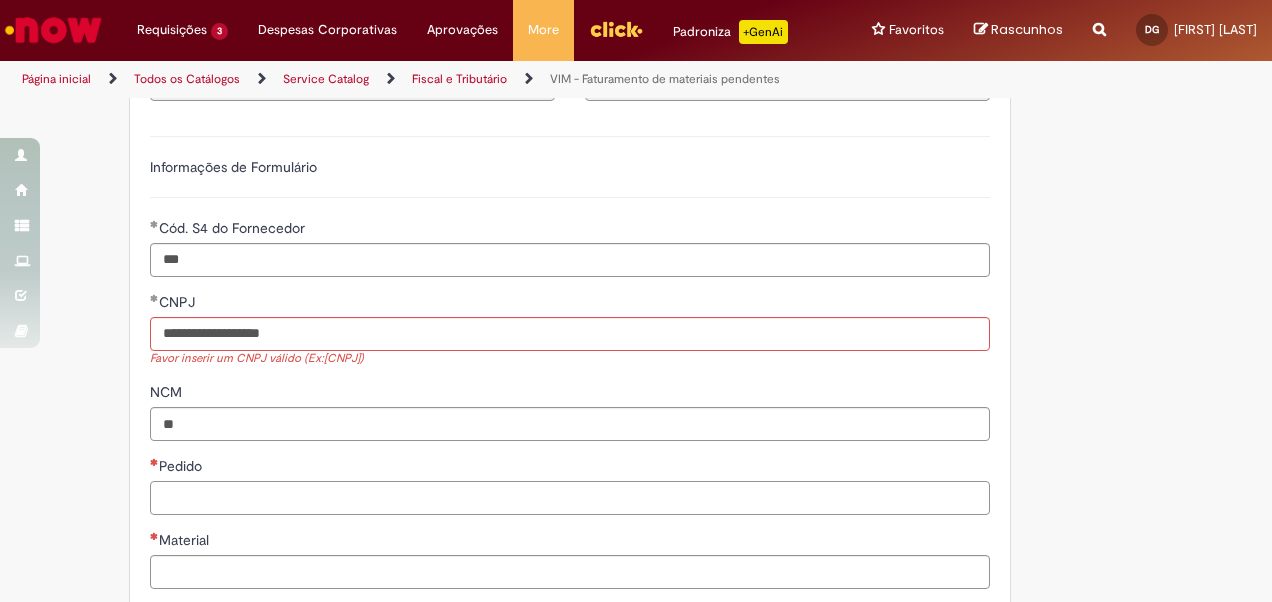 type on "**********" 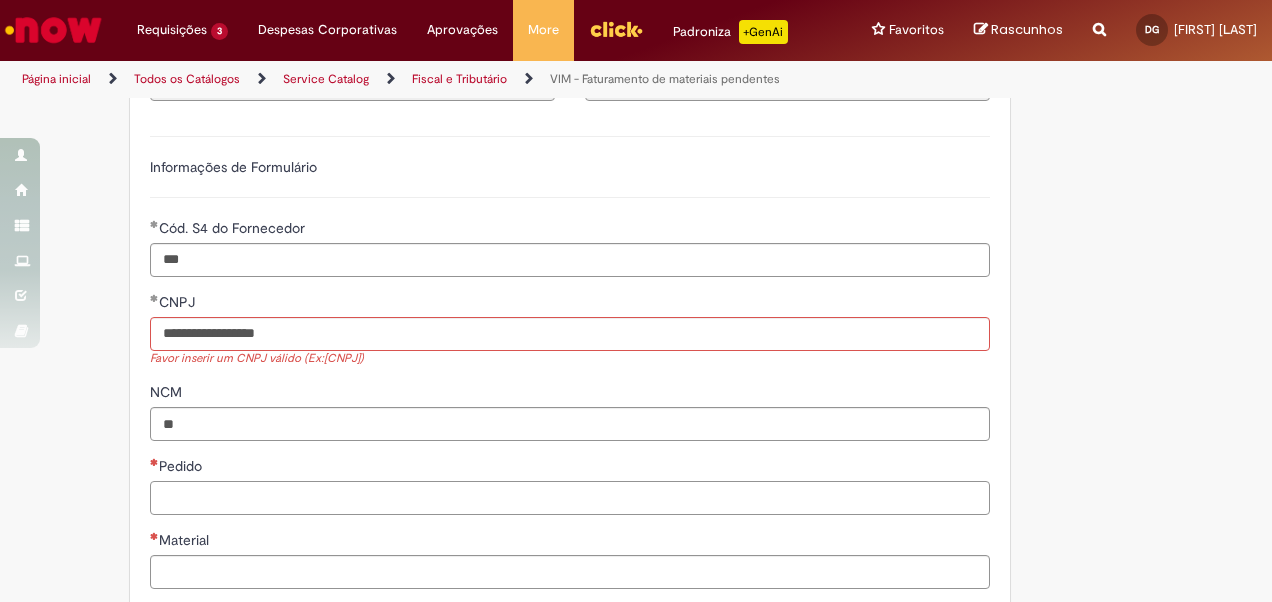 click on "Pedido" at bounding box center [570, 498] 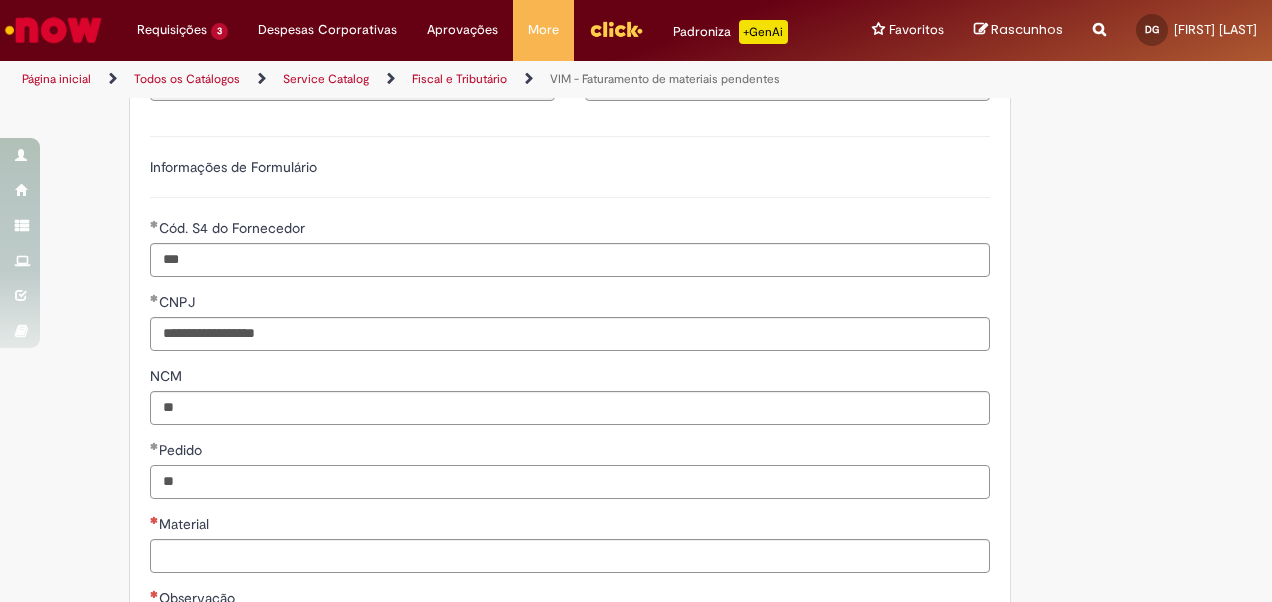 type on "**" 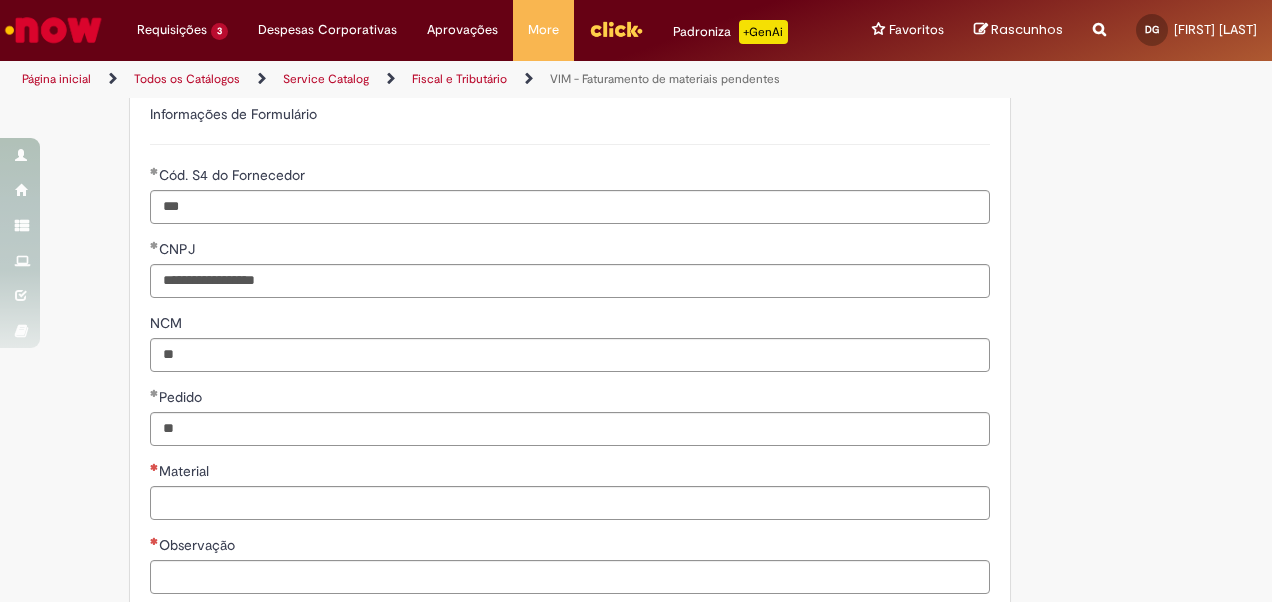 scroll, scrollTop: 762, scrollLeft: 0, axis: vertical 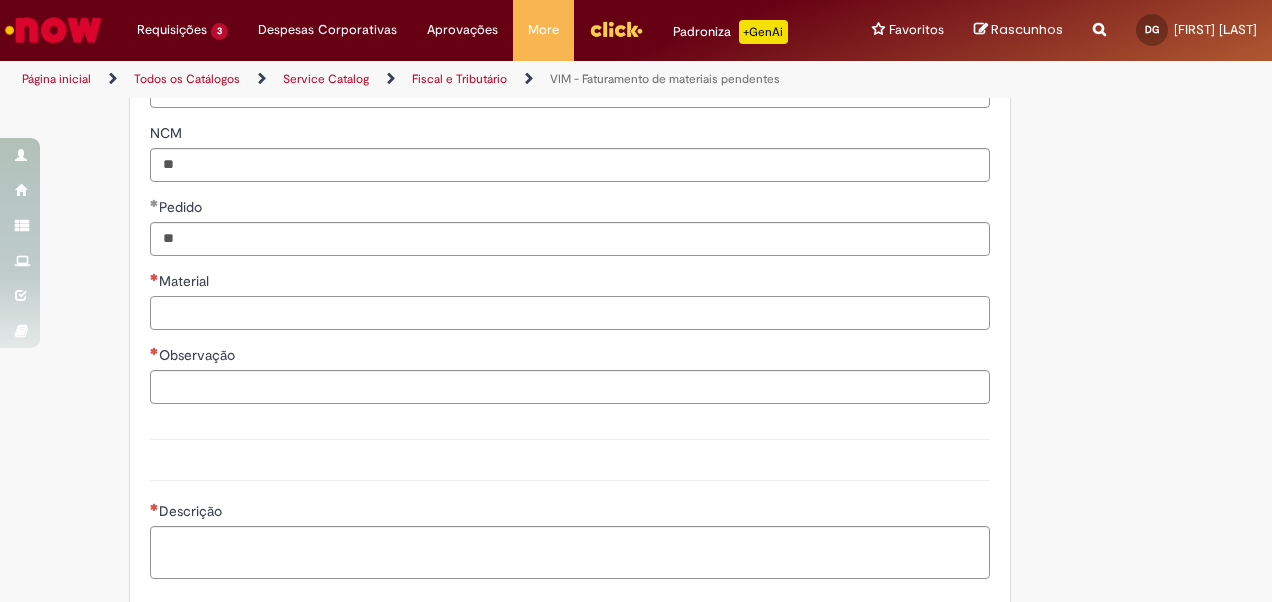 click on "Material" at bounding box center [570, 313] 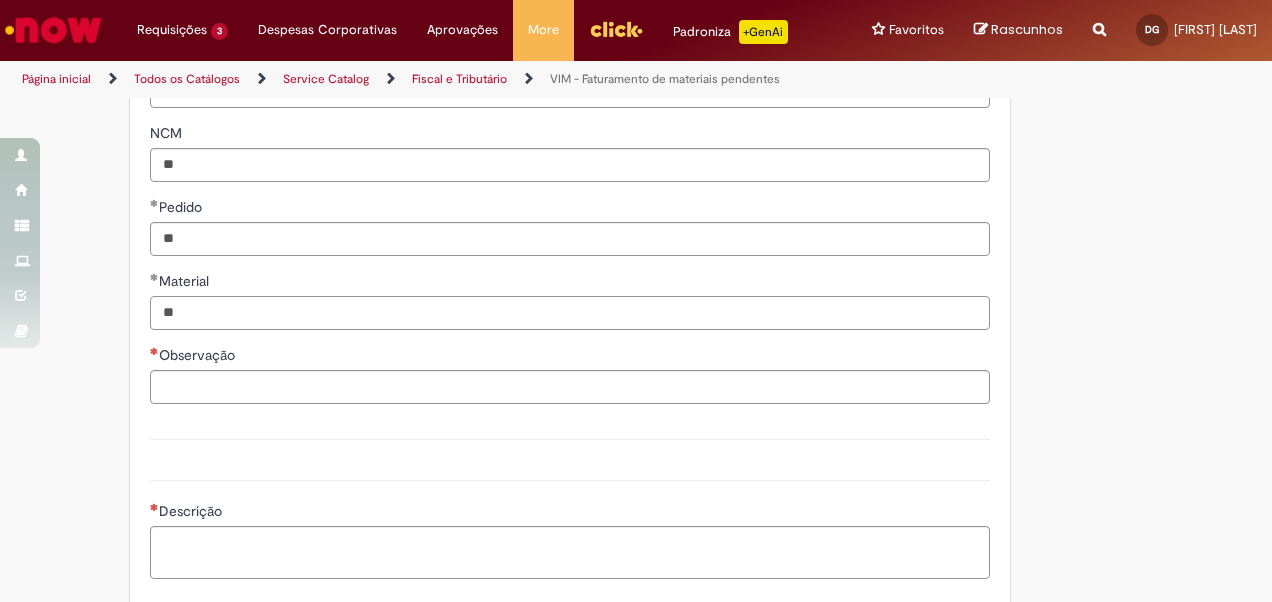 type on "**" 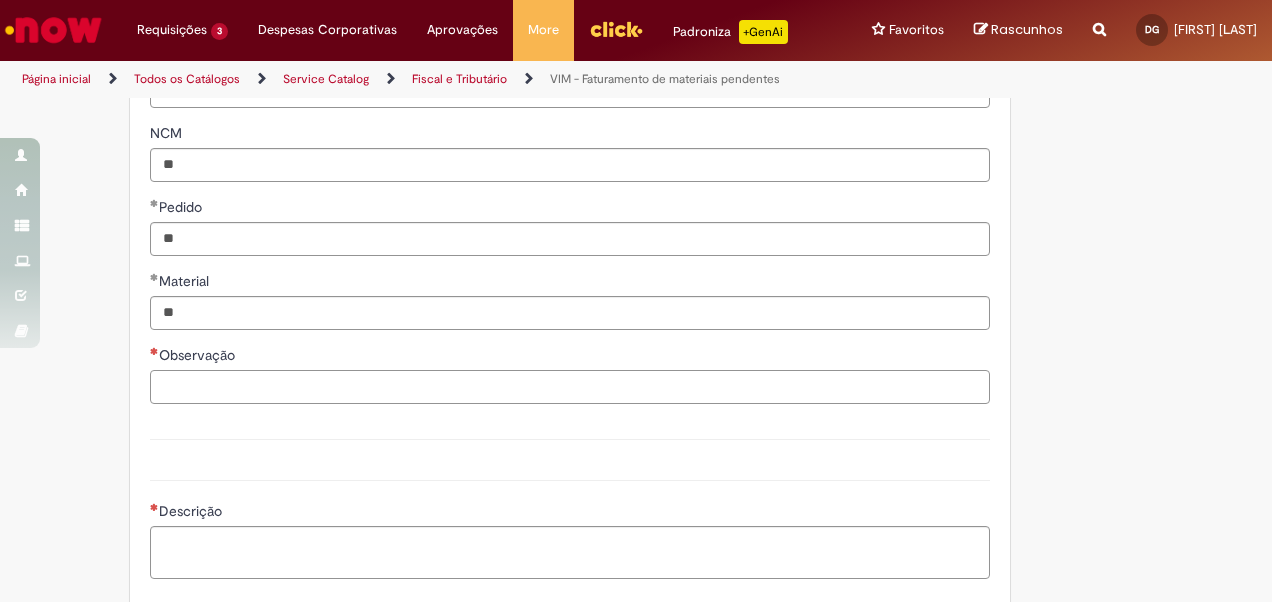 click on "Observação" at bounding box center [570, 387] 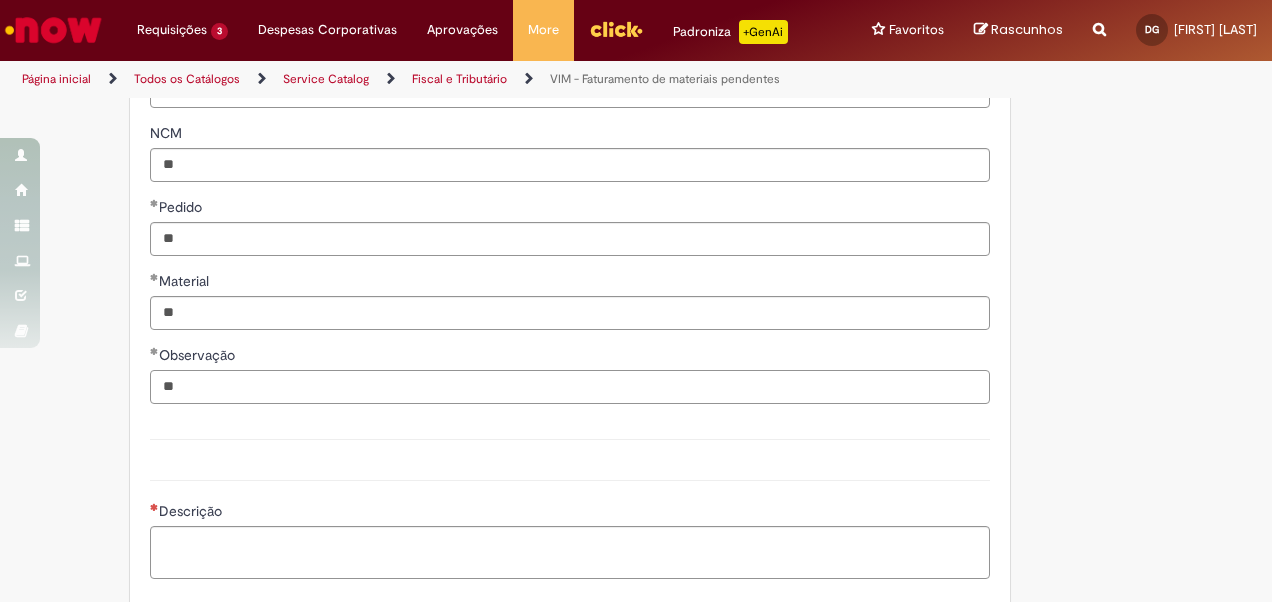 type on "**" 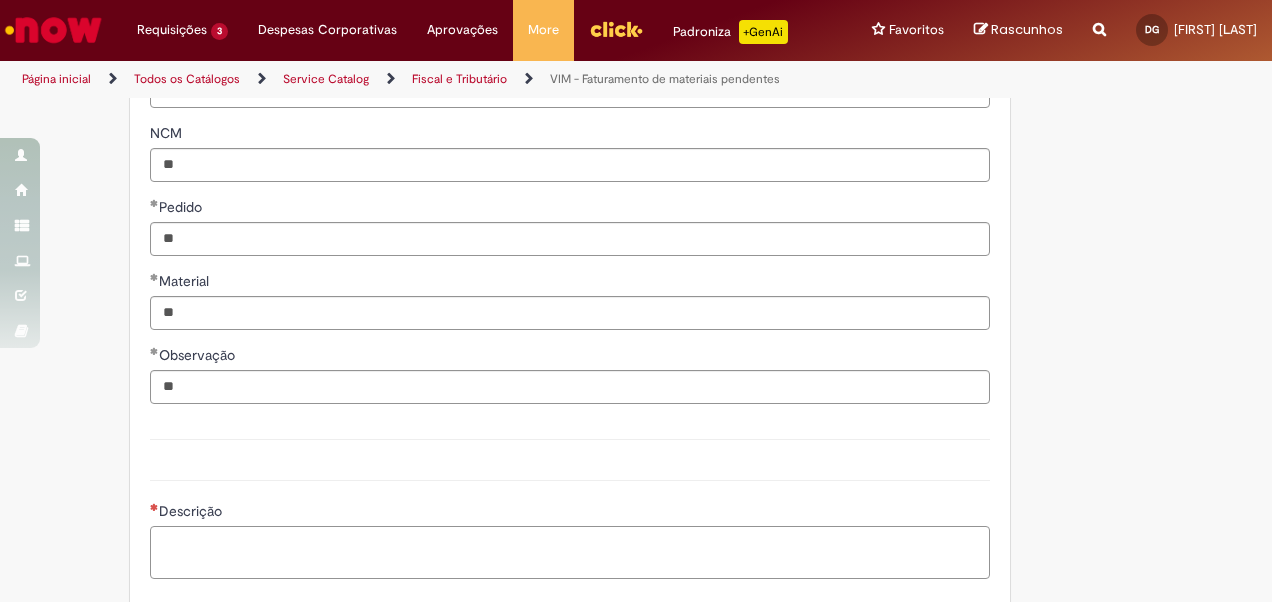 click on "Descrição" at bounding box center [570, 552] 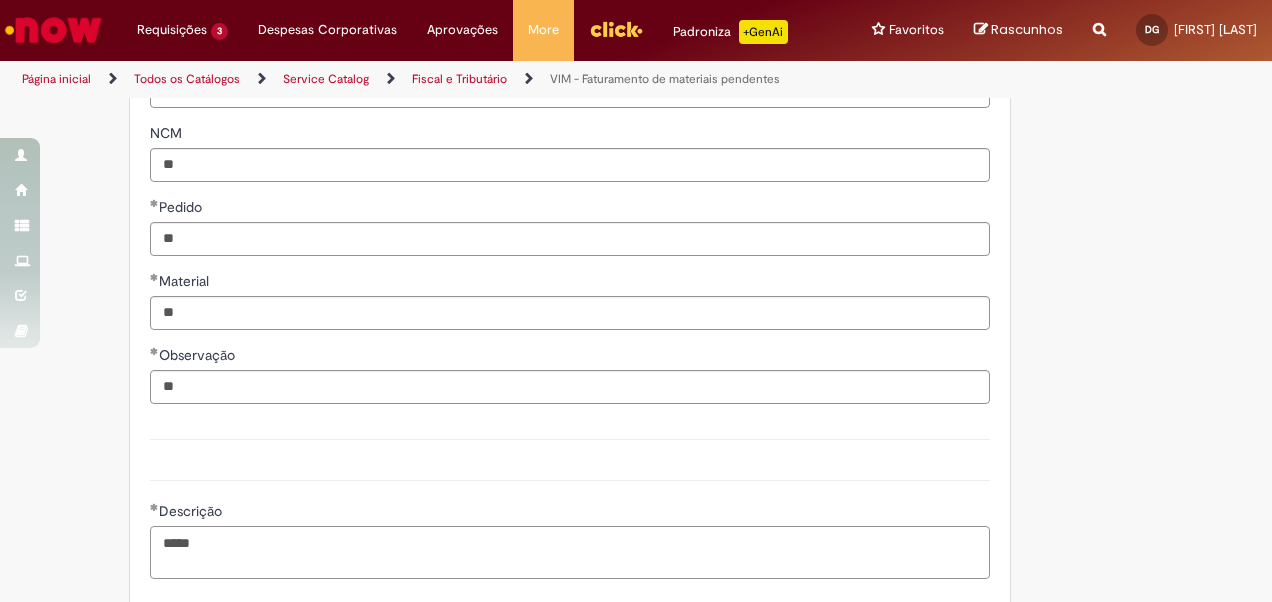 type on "*****" 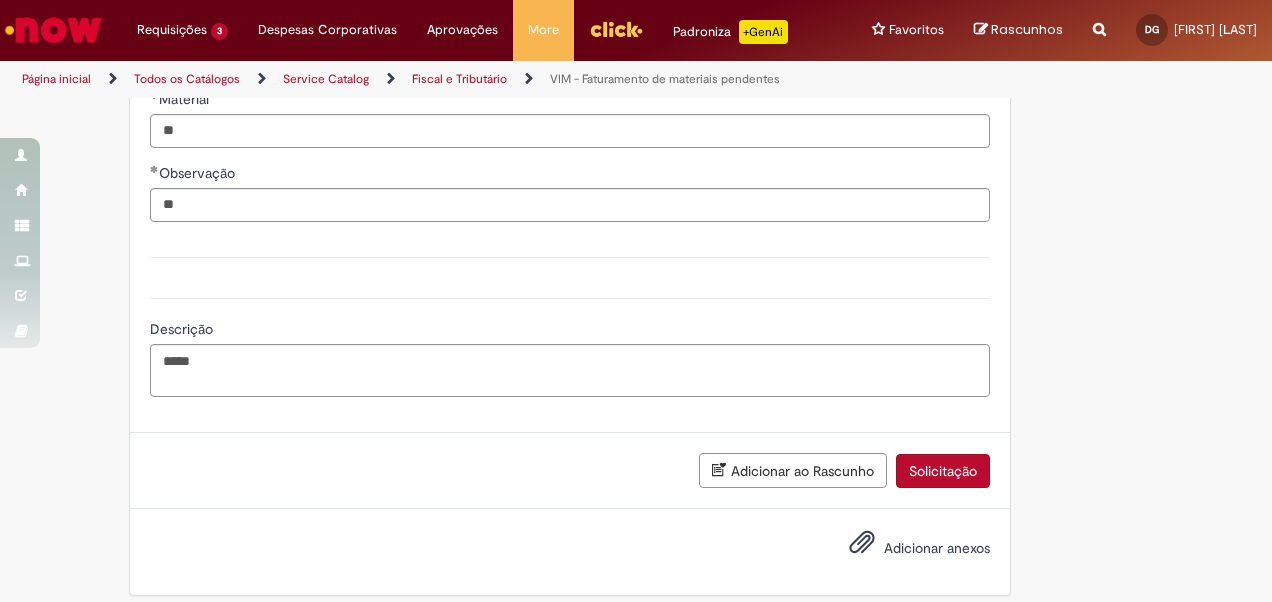 scroll, scrollTop: 955, scrollLeft: 0, axis: vertical 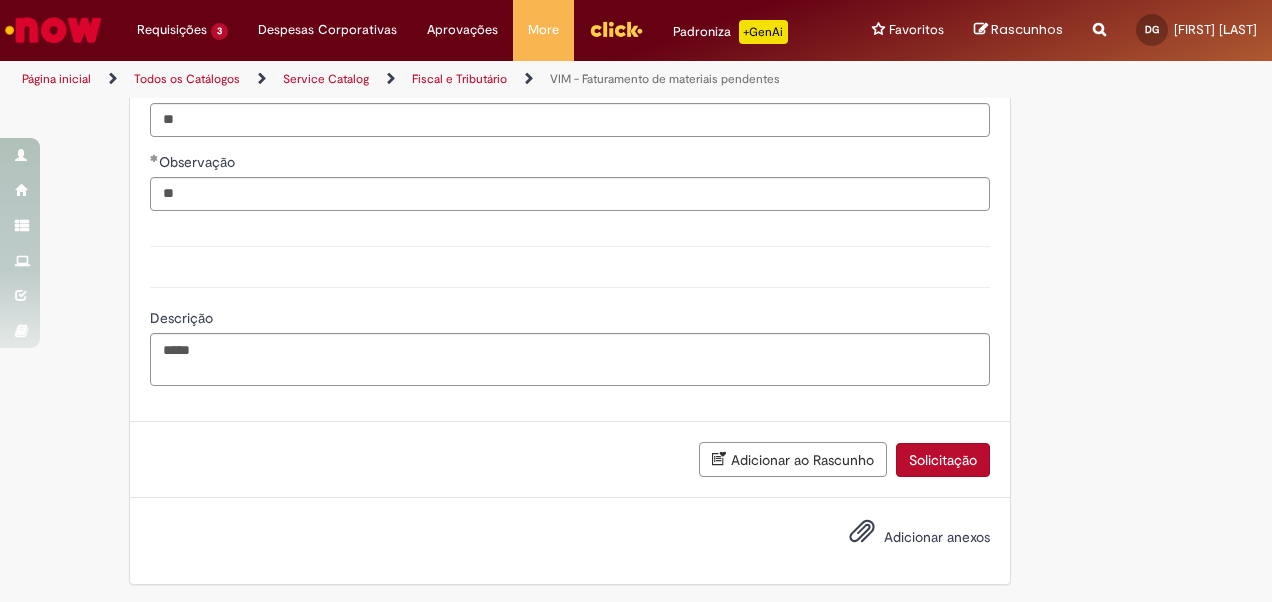 click on "Solicitação" at bounding box center [943, 460] 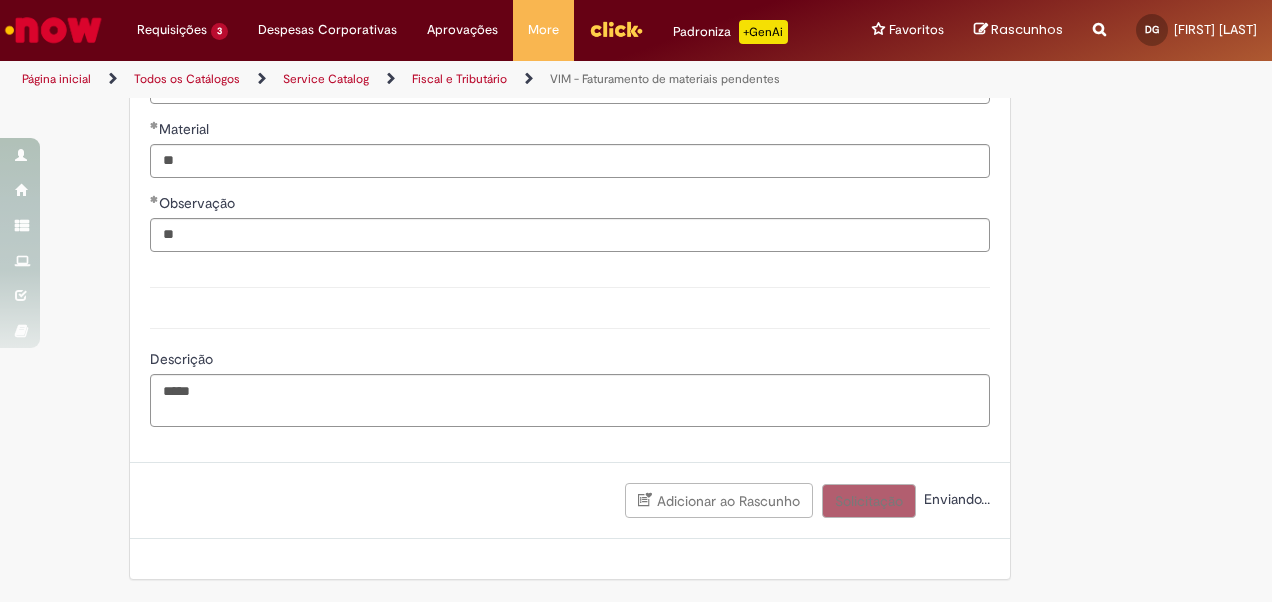 scroll, scrollTop: 910, scrollLeft: 0, axis: vertical 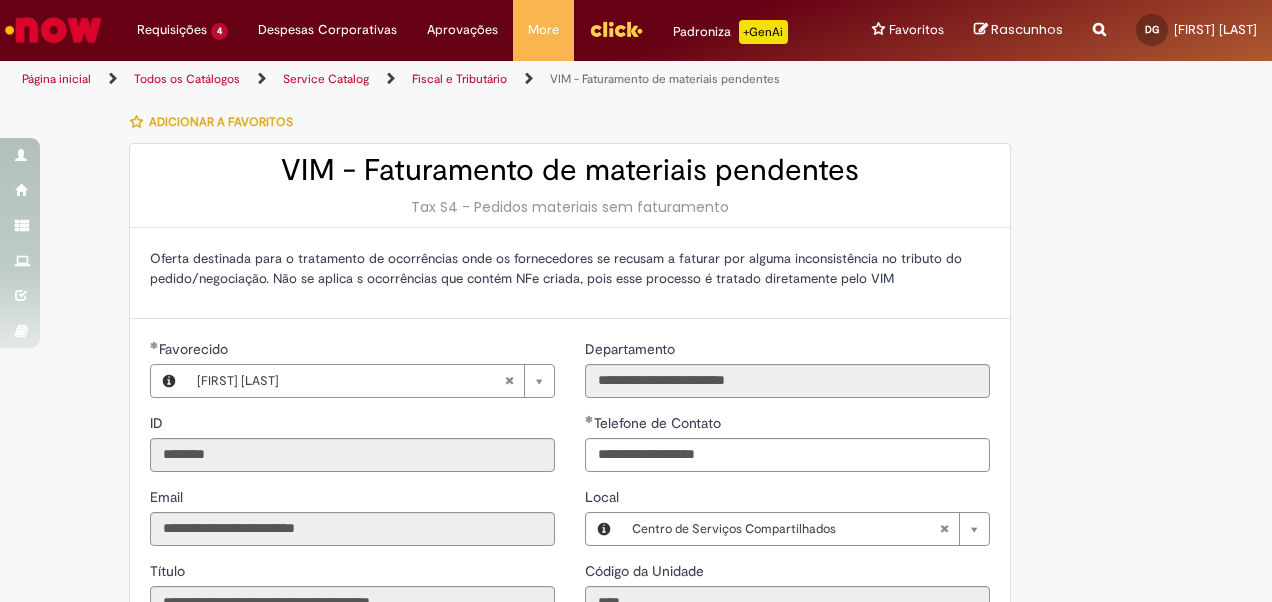 click on "Tire dúvidas com LupiAssist    +GenAI
Oi! Eu sou LupiAssist, uma Inteligência Artificial Generativa em constante aprendizado   Meu conteúdo é monitorado para trazer uma melhor experiência
Dúvidas comuns:
Só mais um instante, estou consultando nossas bases de conhecimento  e escrevendo a melhor resposta pra você!
Title
Lorem ipsum dolor sit amet    Fazer uma nova pergunta
Gerei esta resposta utilizando IA Generativa em conjunto com os nossos padrões. Em caso de divergência, os documentos oficiais prevalecerão.
Saiba mais em:
Ou ligue para:
E aí, te ajudei?
Sim, obrigado!" at bounding box center (636, 831) 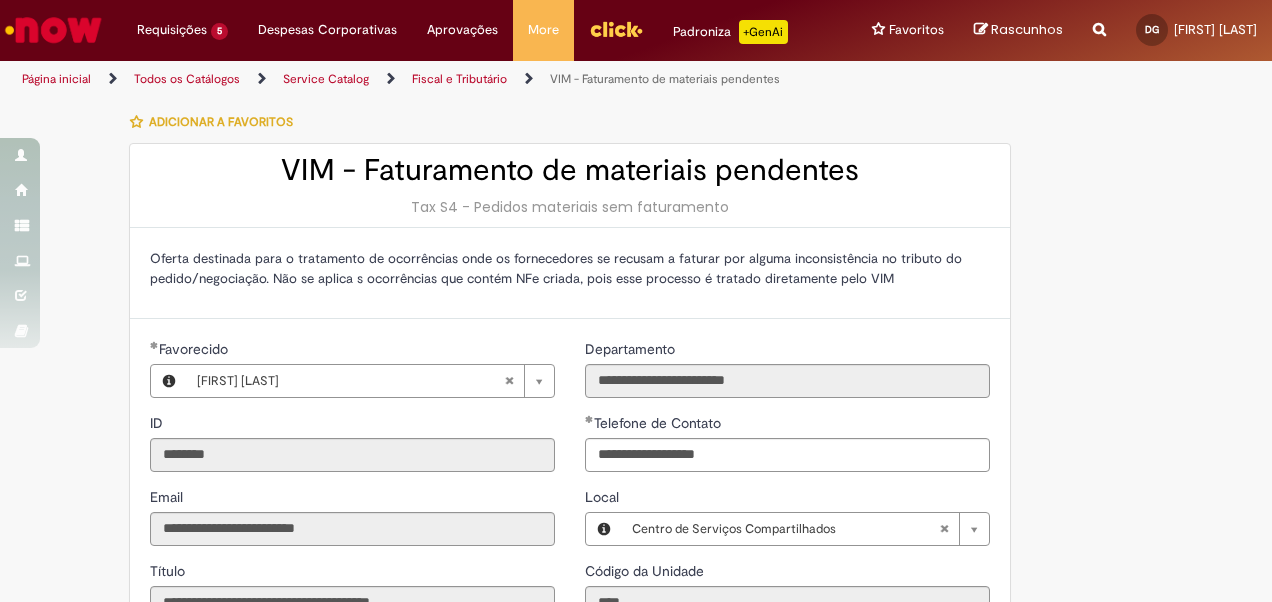 click on "**********" at bounding box center [636, 831] 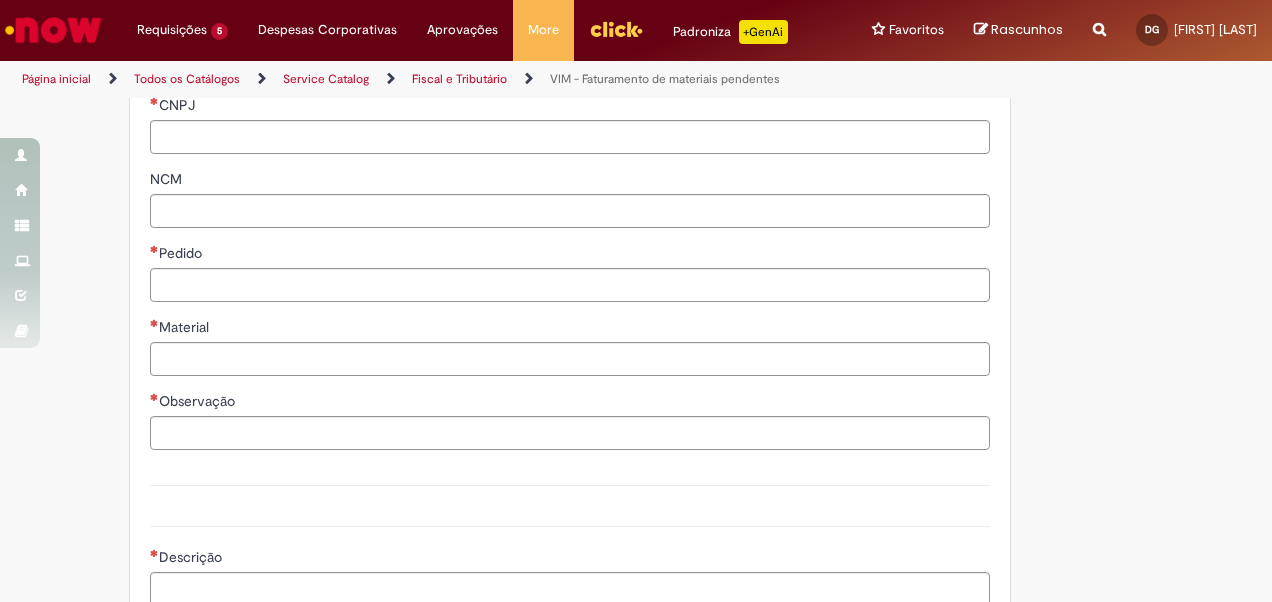 scroll, scrollTop: 900, scrollLeft: 0, axis: vertical 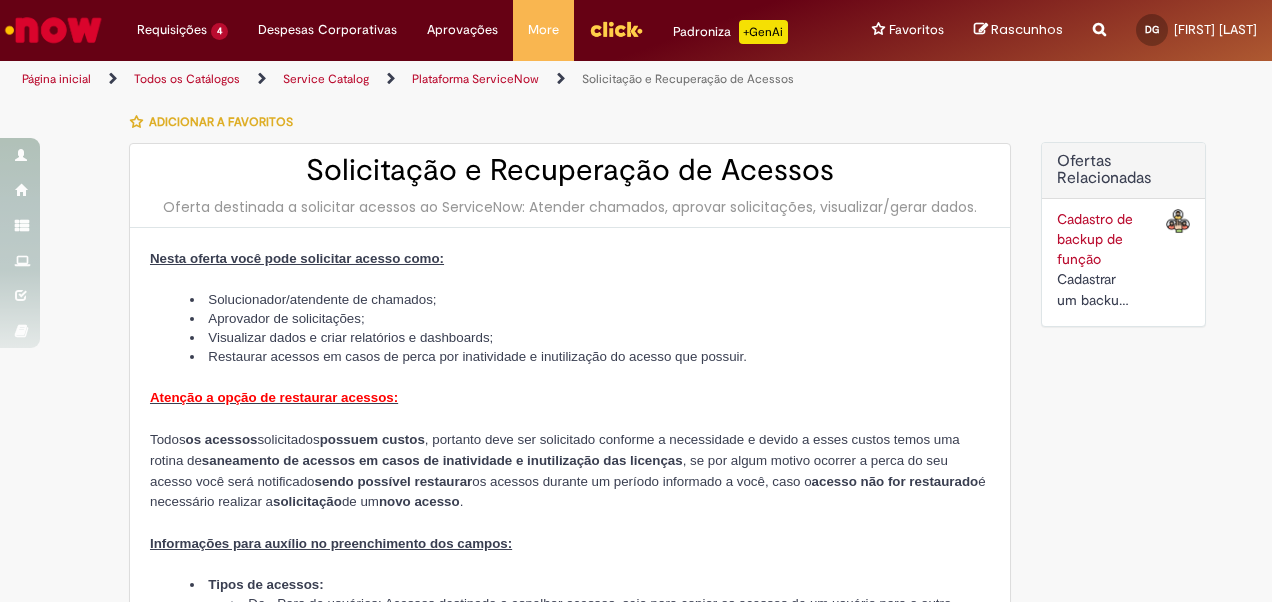 type on "********" 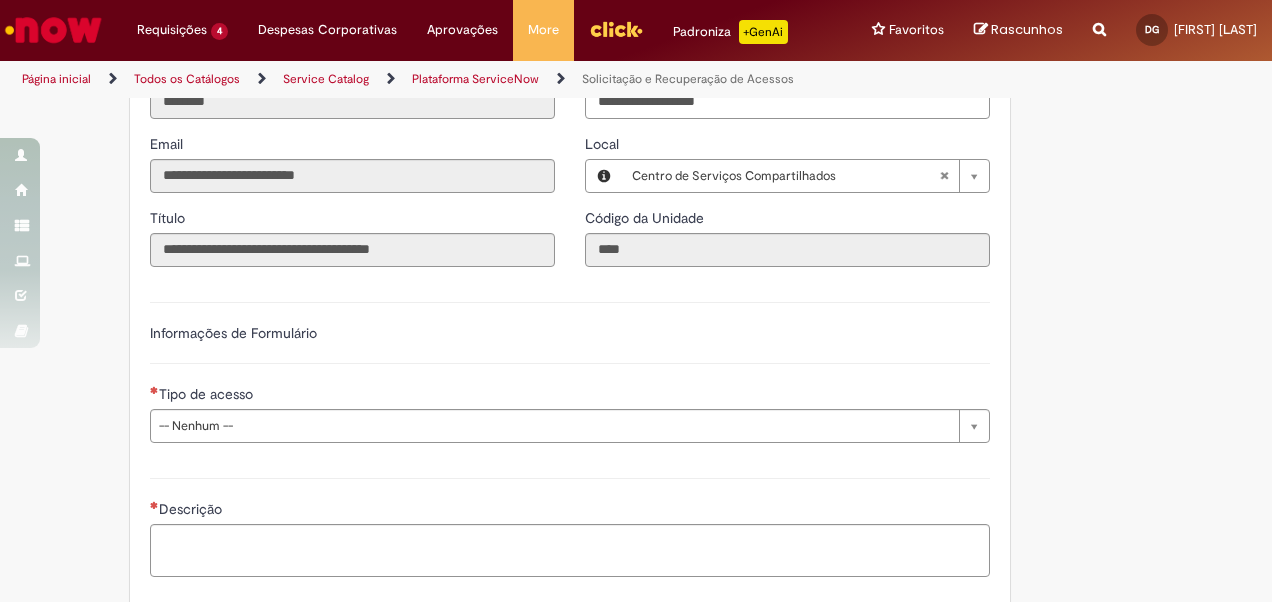 scroll, scrollTop: 1082, scrollLeft: 0, axis: vertical 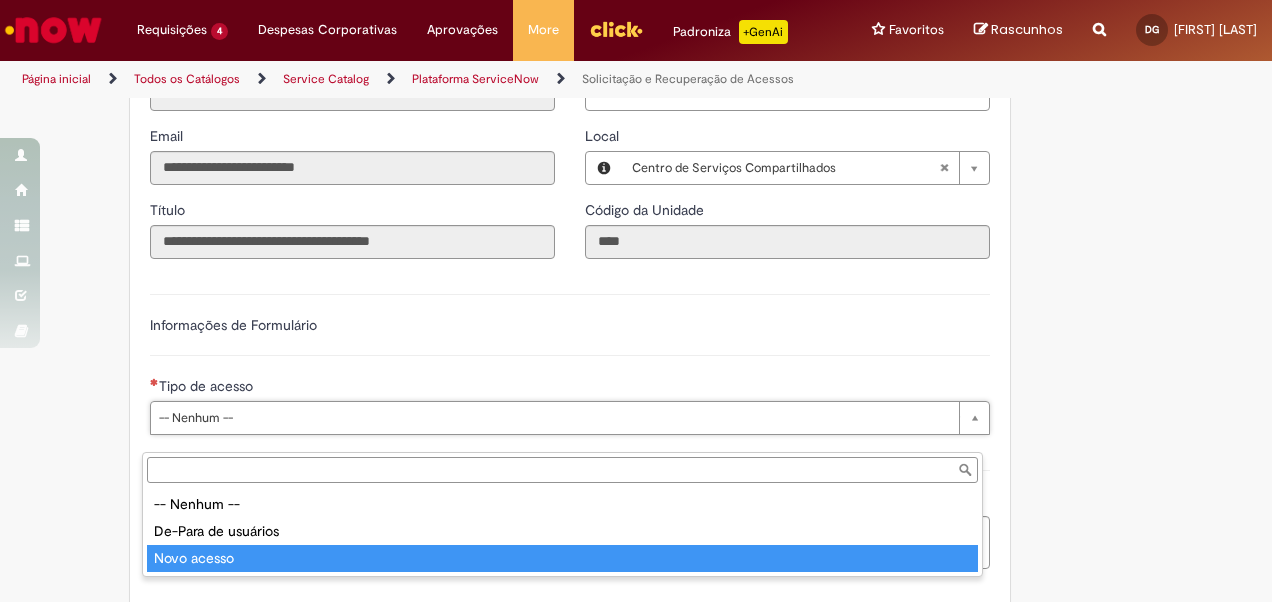 click on "-- Nenhum -- De-Para de usuários Novo acesso" at bounding box center (562, 531) 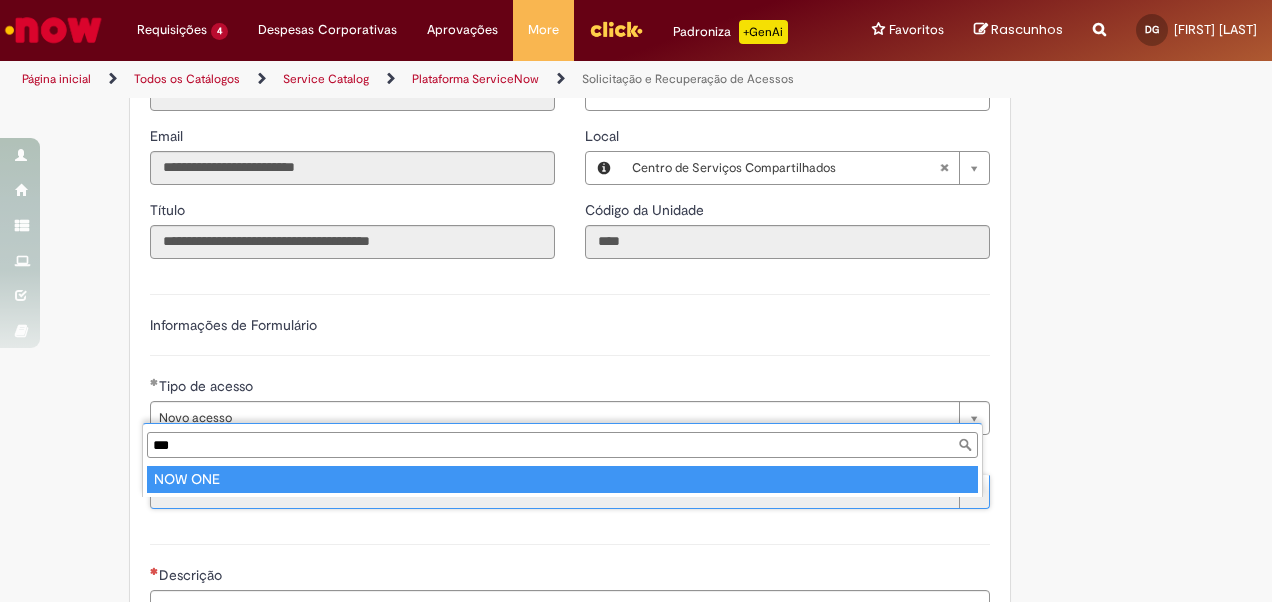 scroll, scrollTop: 0, scrollLeft: 0, axis: both 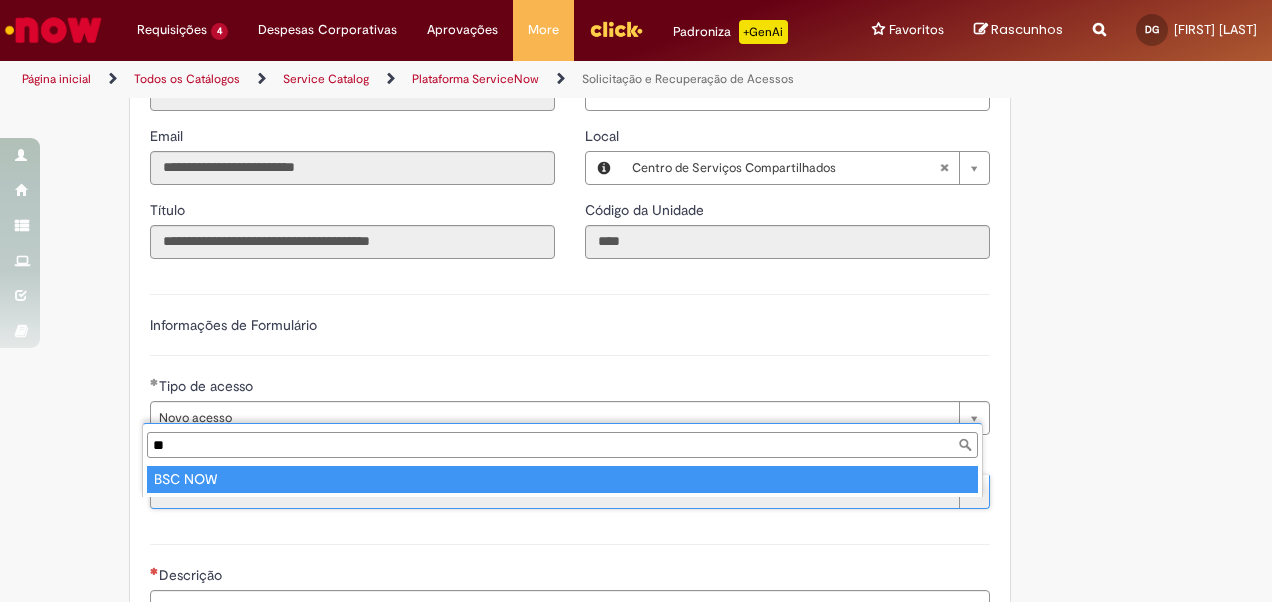 type on "**" 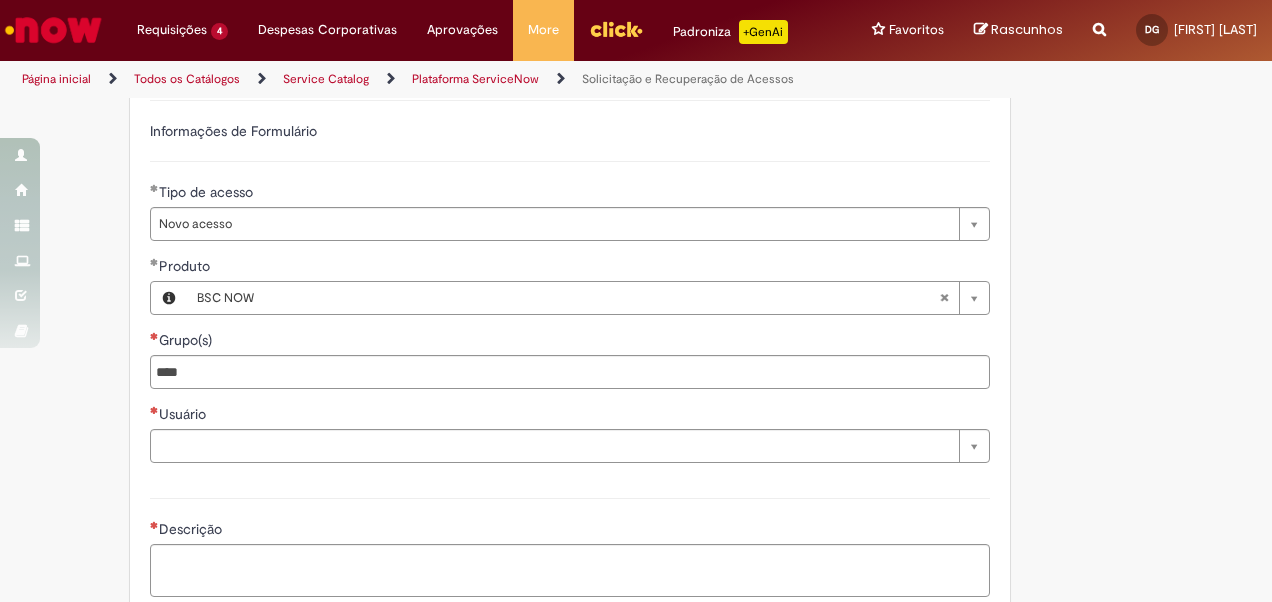 scroll, scrollTop: 1299, scrollLeft: 0, axis: vertical 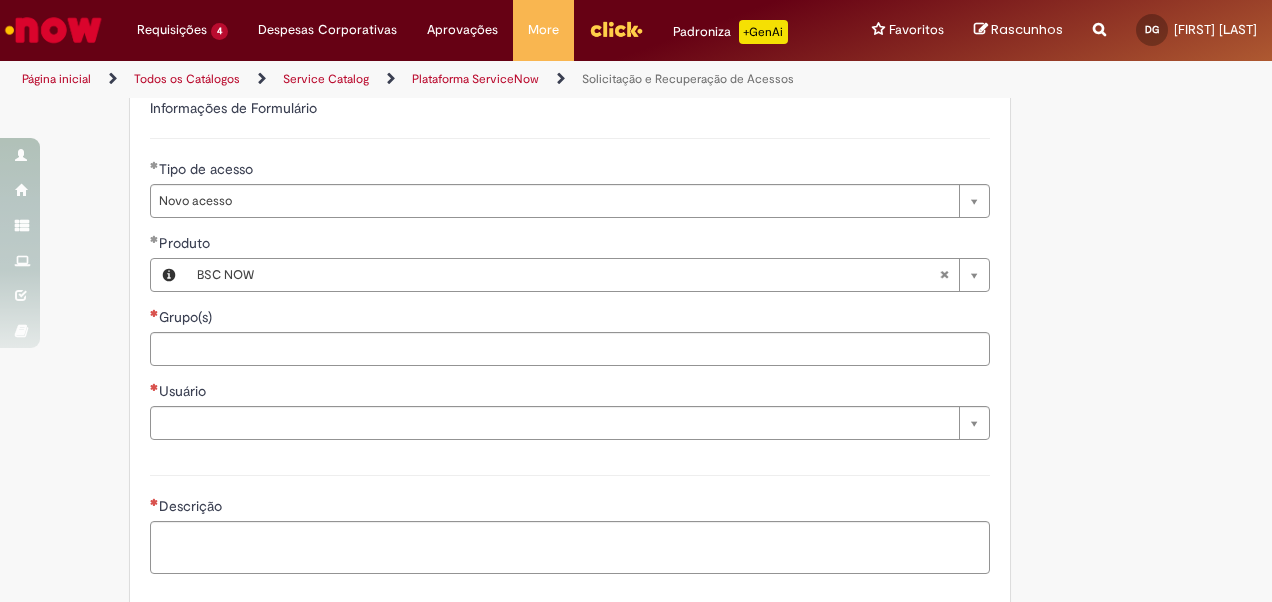 click on "Grupo(s)" at bounding box center (612, 349) 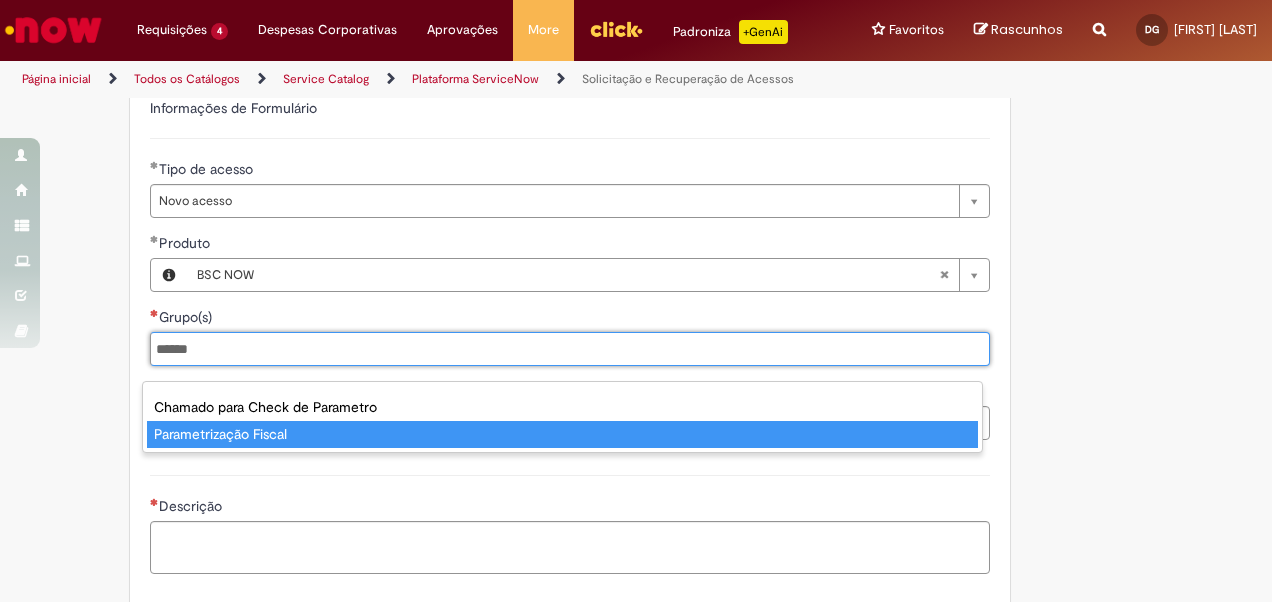 type on "******" 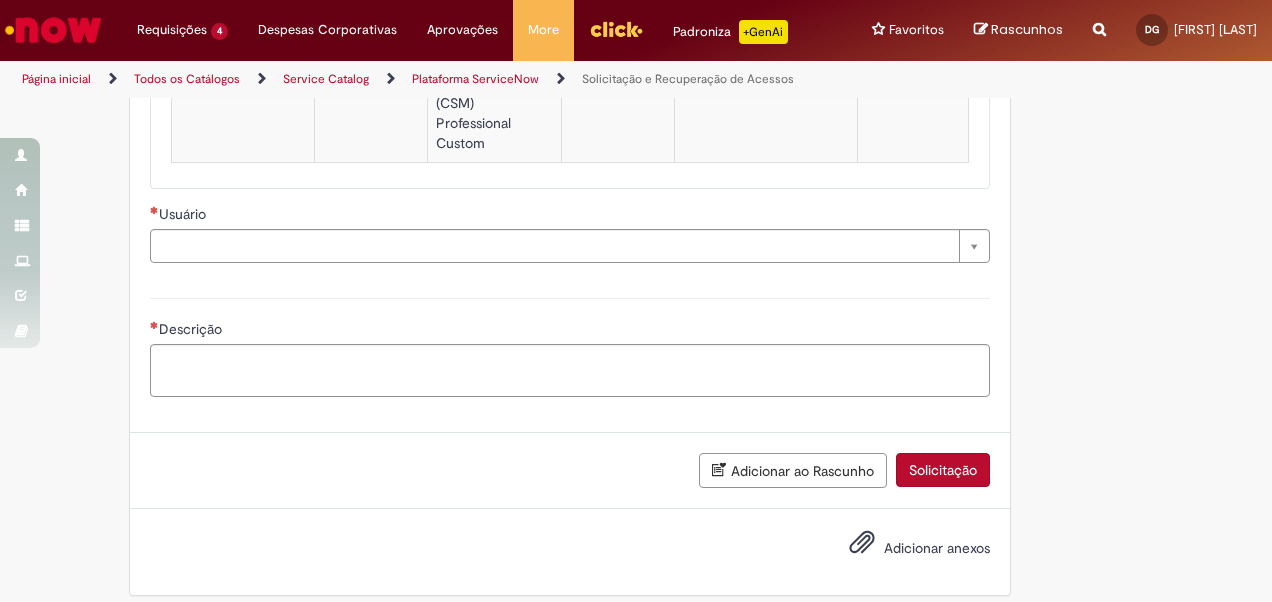 scroll, scrollTop: 1896, scrollLeft: 0, axis: vertical 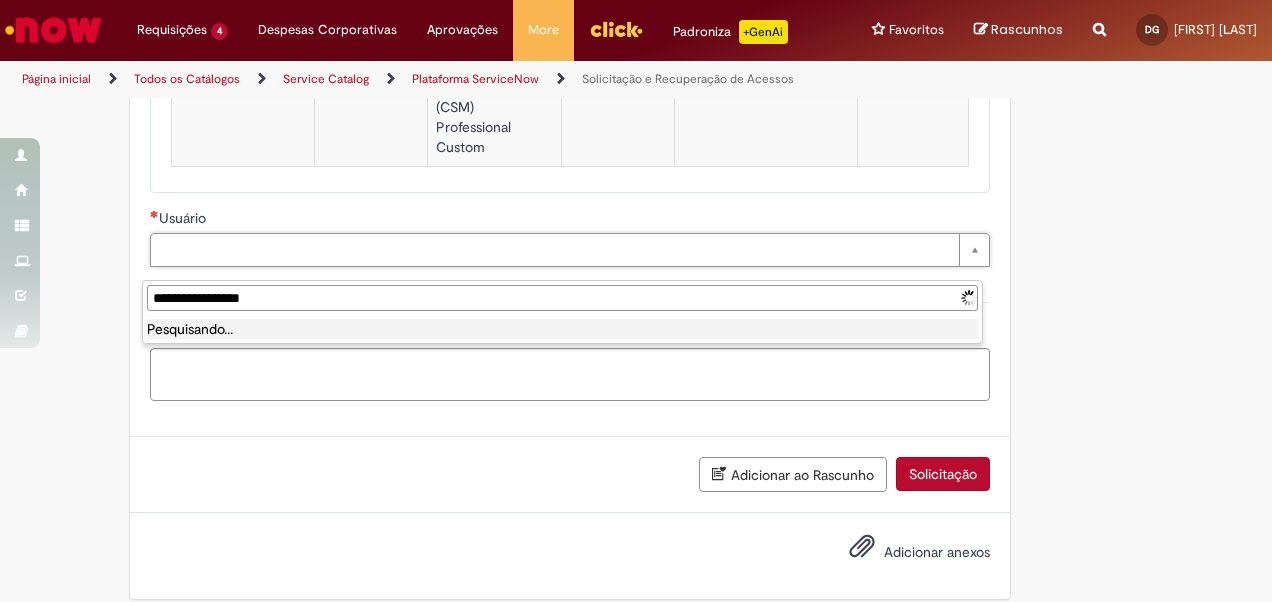 type on "**********" 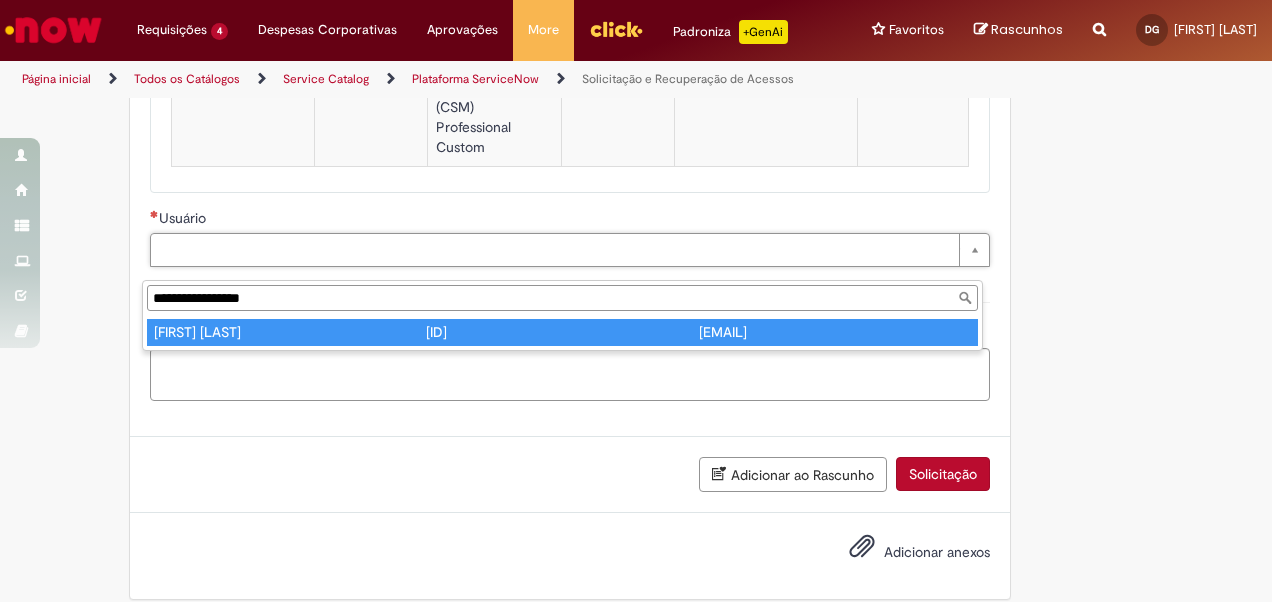 type on "**********" 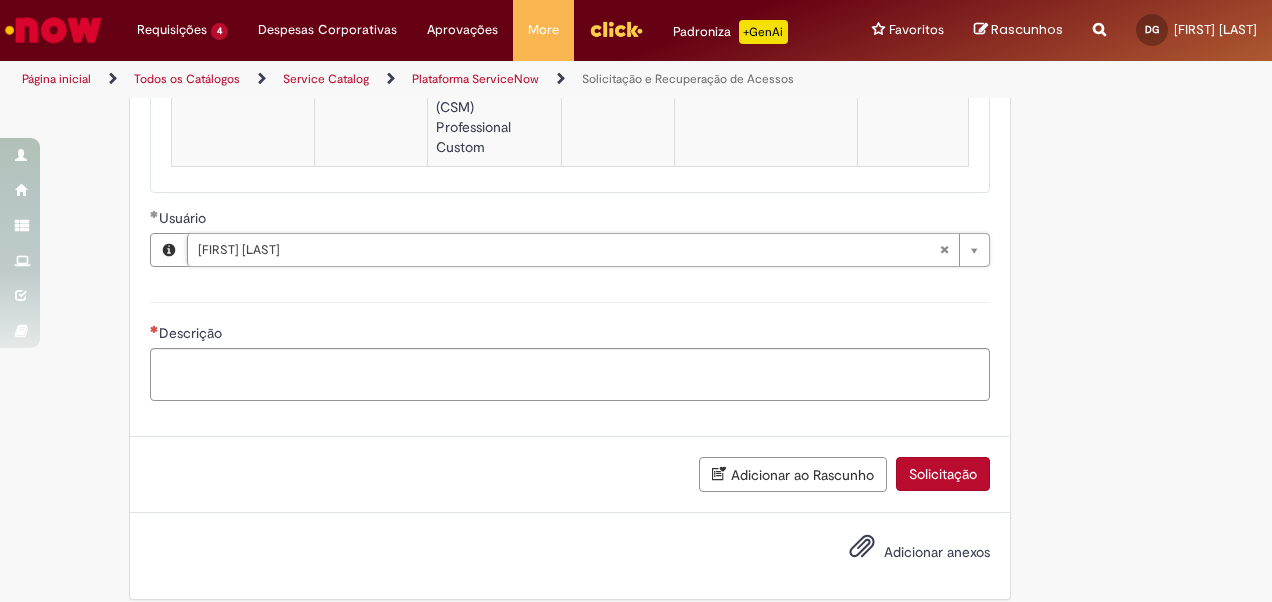 click on "Descrição" at bounding box center [570, 349] 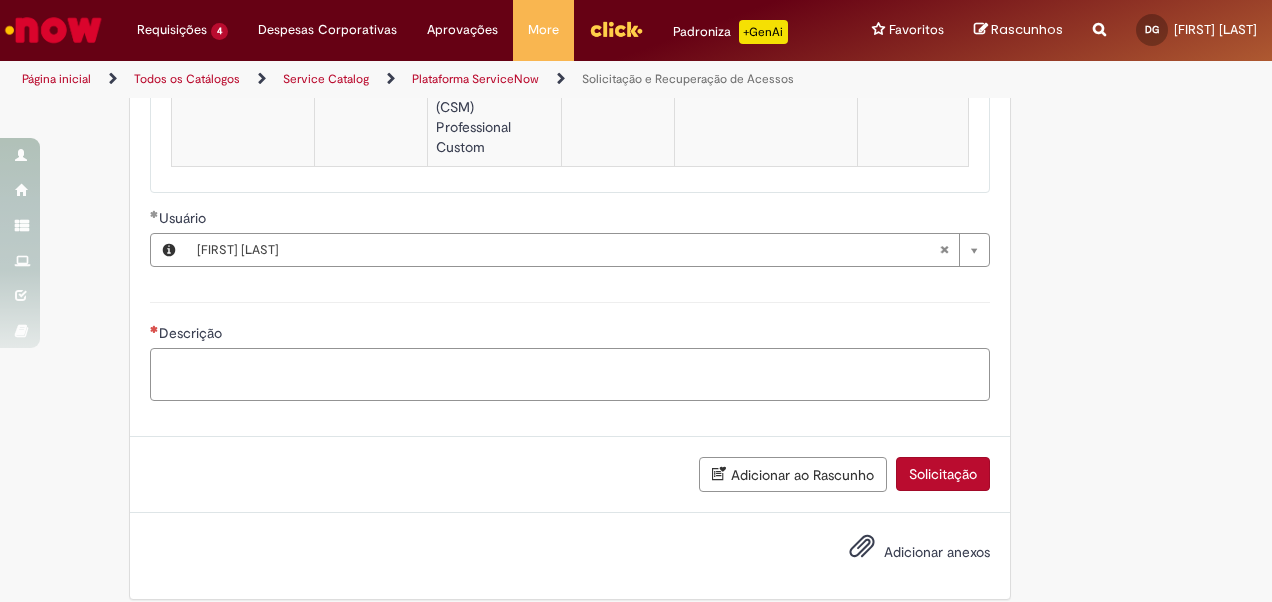 click on "Descrição" at bounding box center (570, 374) 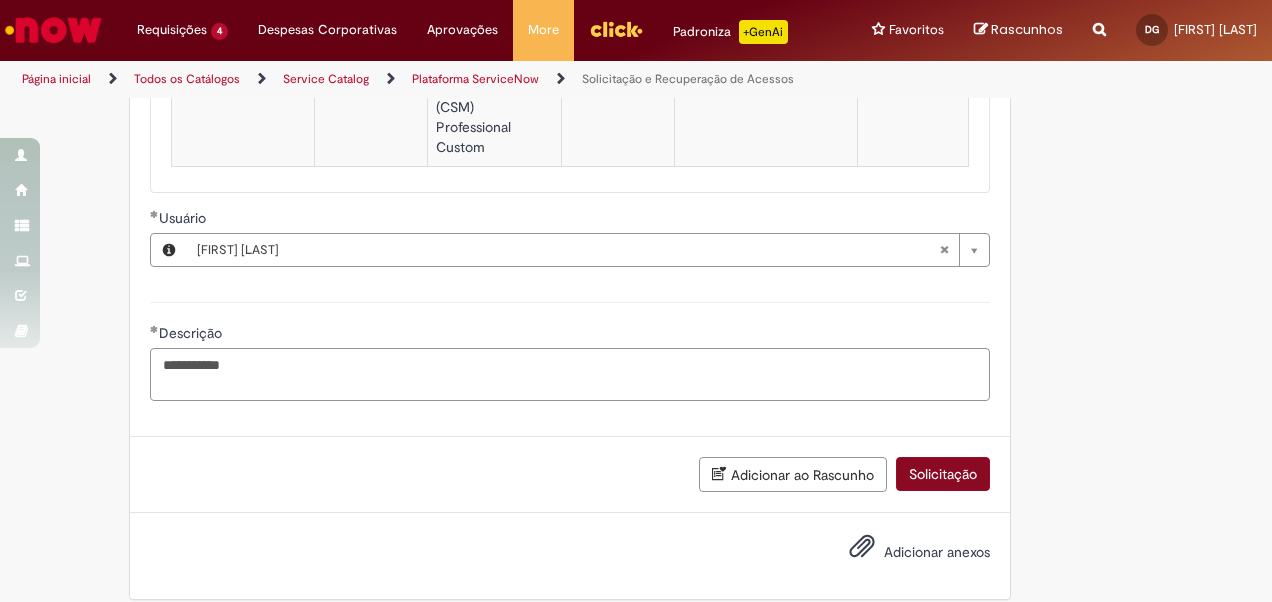 type on "**********" 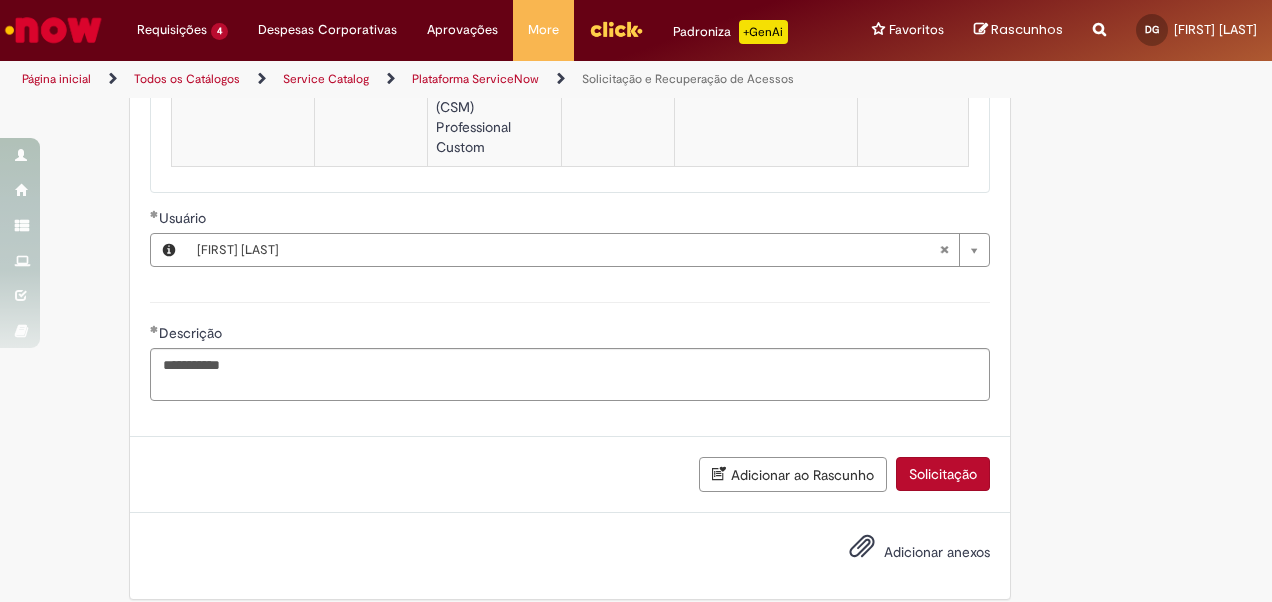click on "Solicitação" at bounding box center [943, 474] 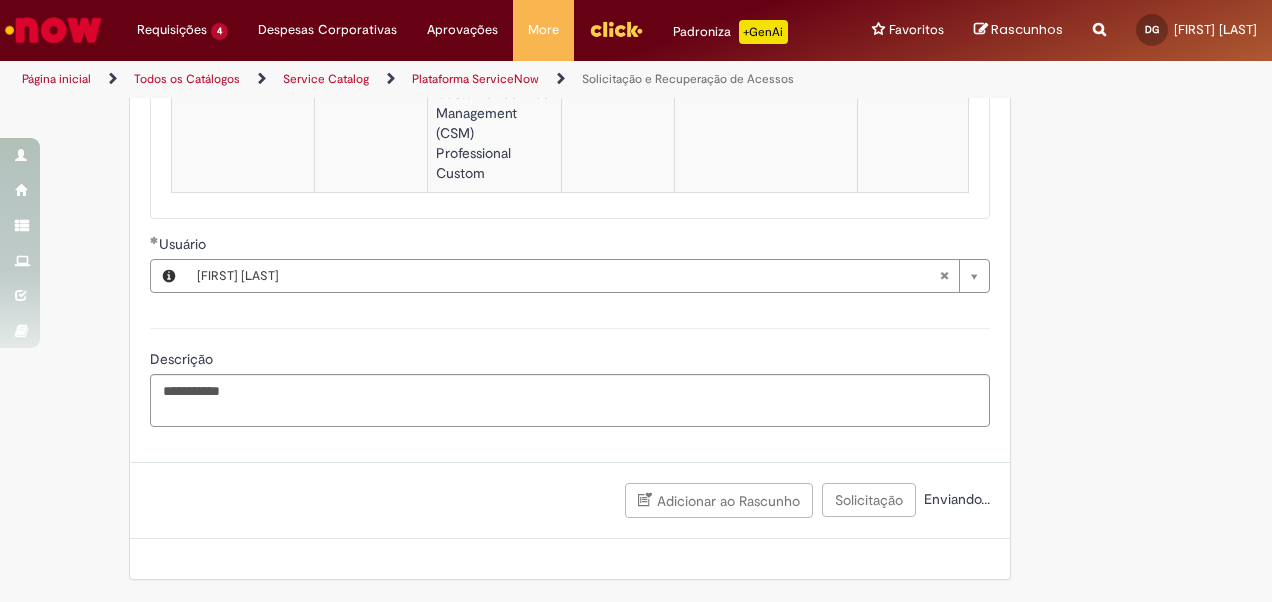 scroll, scrollTop: 1887, scrollLeft: 0, axis: vertical 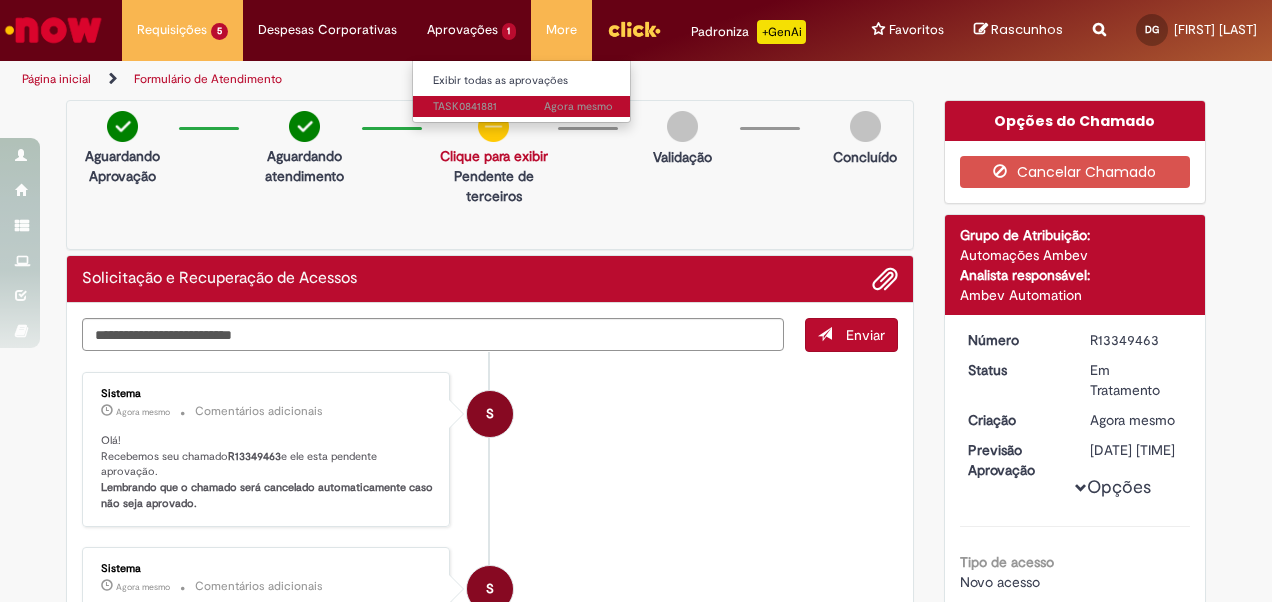 click on "Agora mesmo Agora mesmo  TASK0841881" at bounding box center [523, 107] 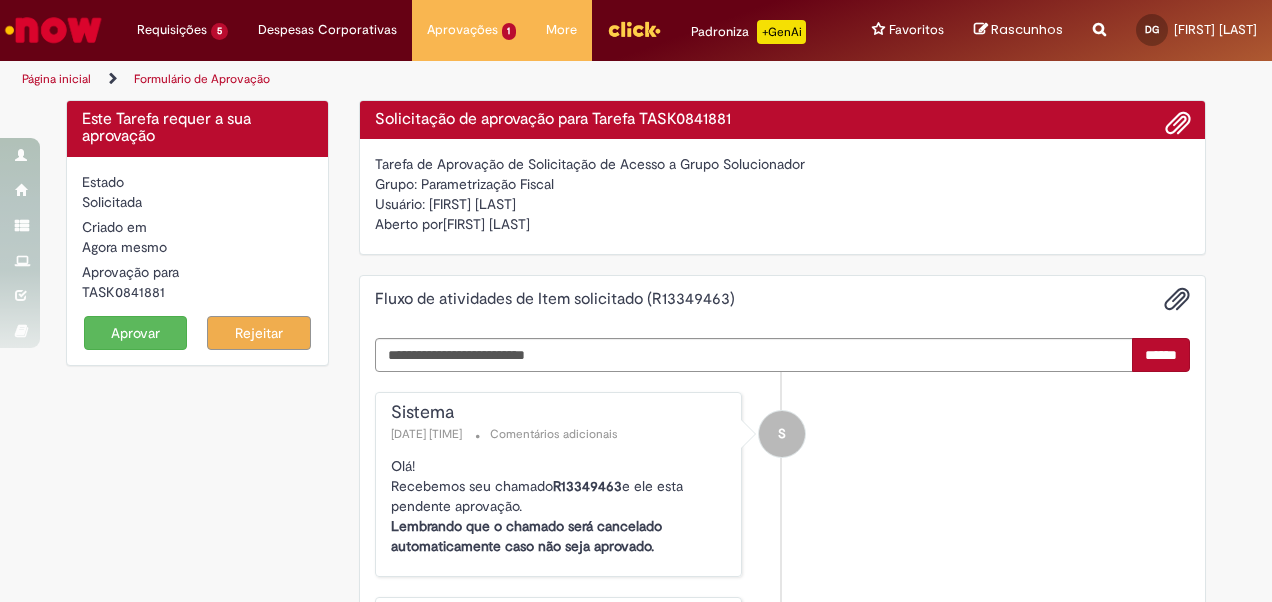 click on "Aprovar" at bounding box center [136, 333] 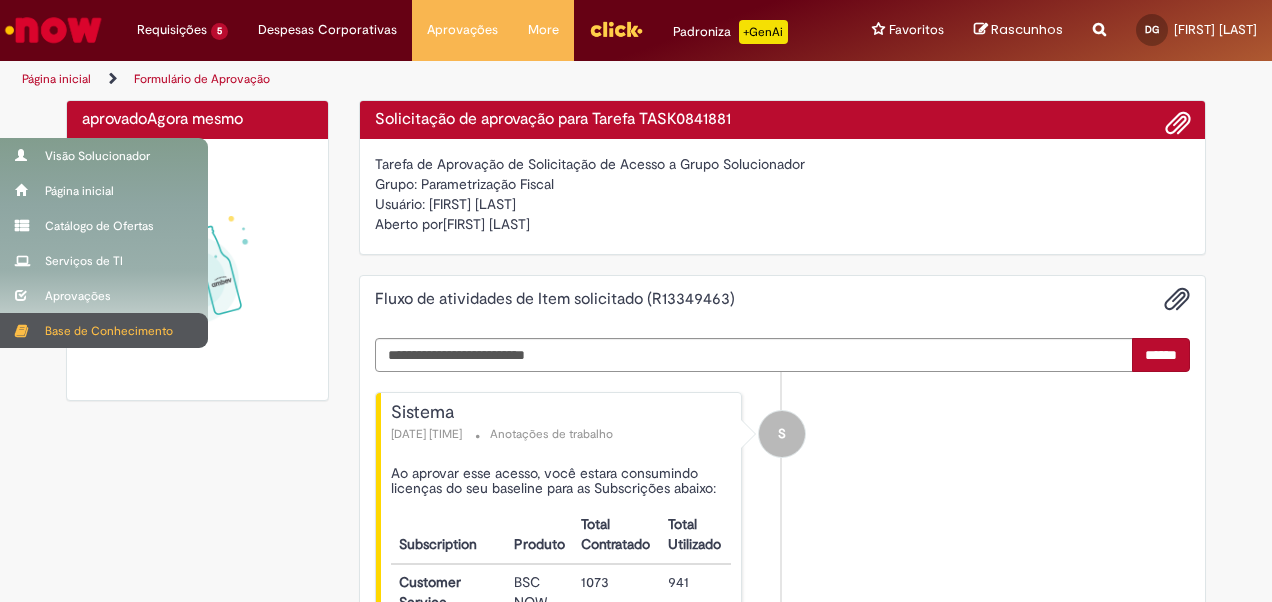 click on "SUPRIMENTOS OPS - OFFICE UTIL - PARAGUAY" at bounding box center (636, 301) 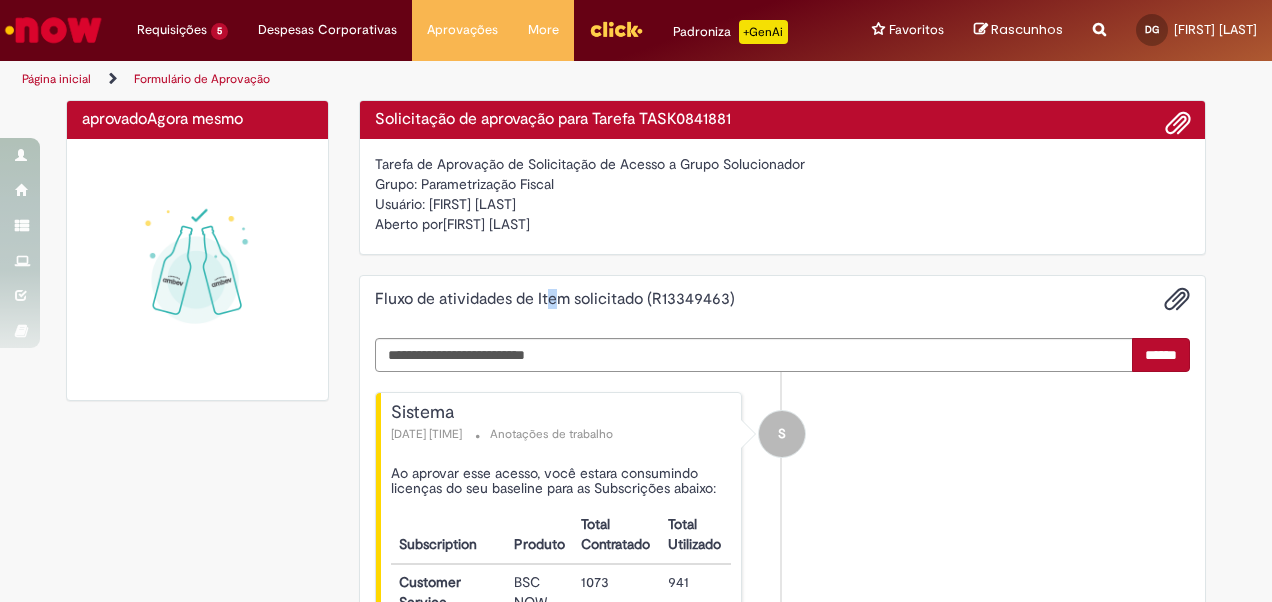 click on "Fluxo de atividades de Item solicitado (R13349463)" at bounding box center [783, 299] 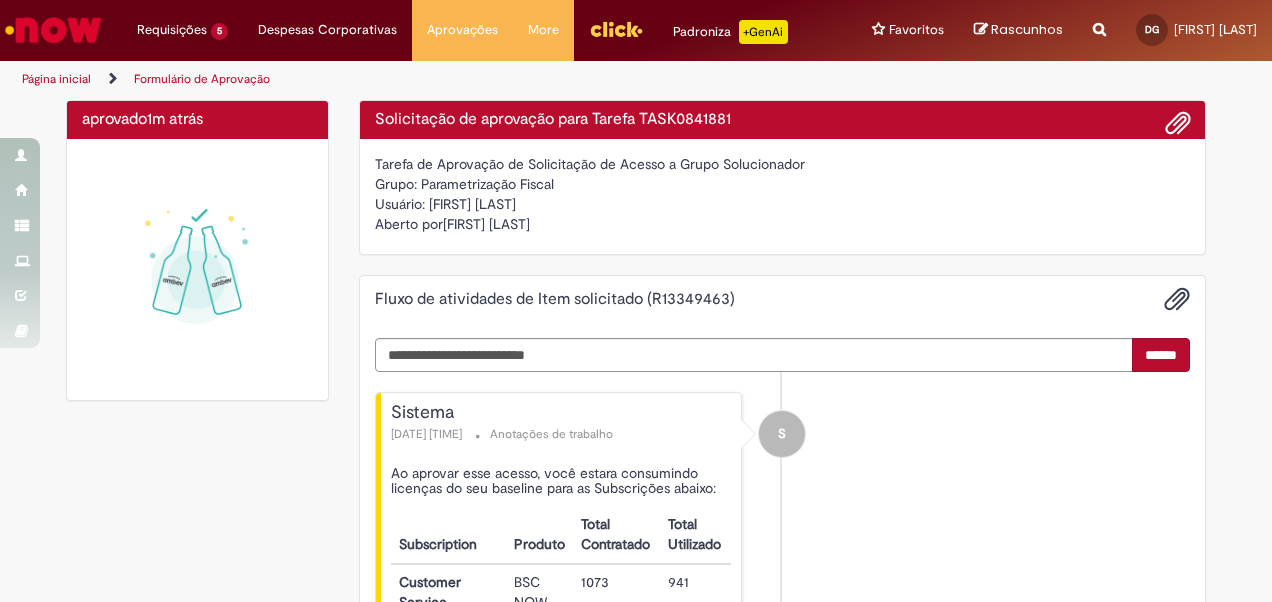 click on "S
Sistema
[DATE] [TIME]         Anotações de trabalho
Subscription Produto Total Contratado Total Utilizado BSC NOW 1073 941
S" at bounding box center [636, 786] 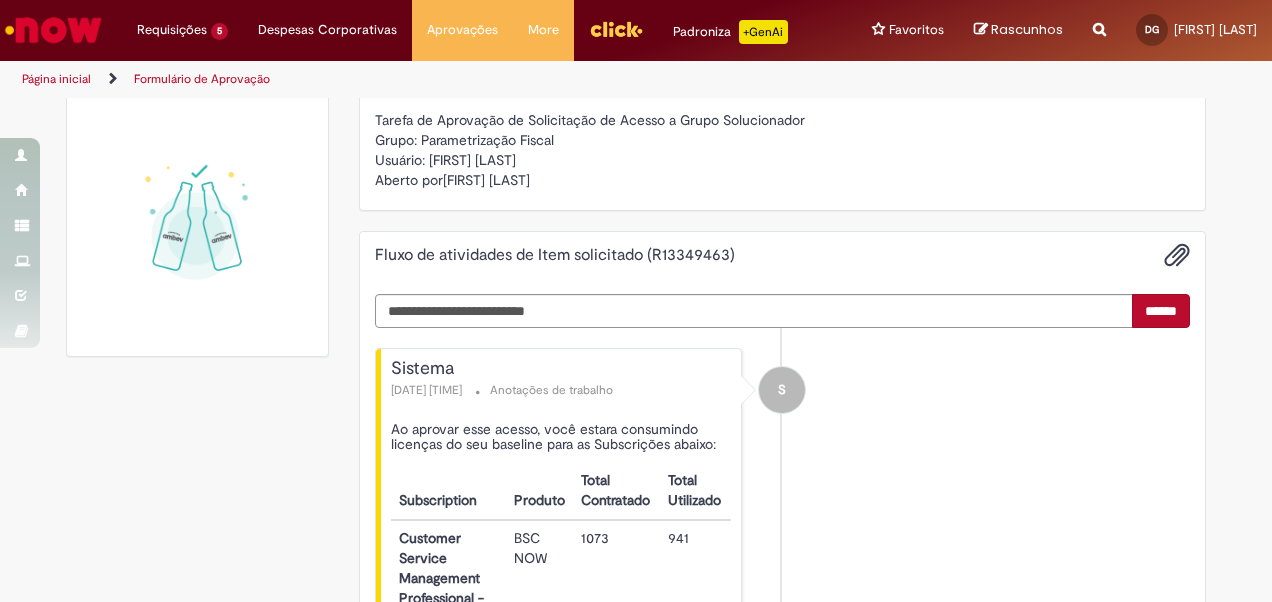 scroll, scrollTop: 40, scrollLeft: 0, axis: vertical 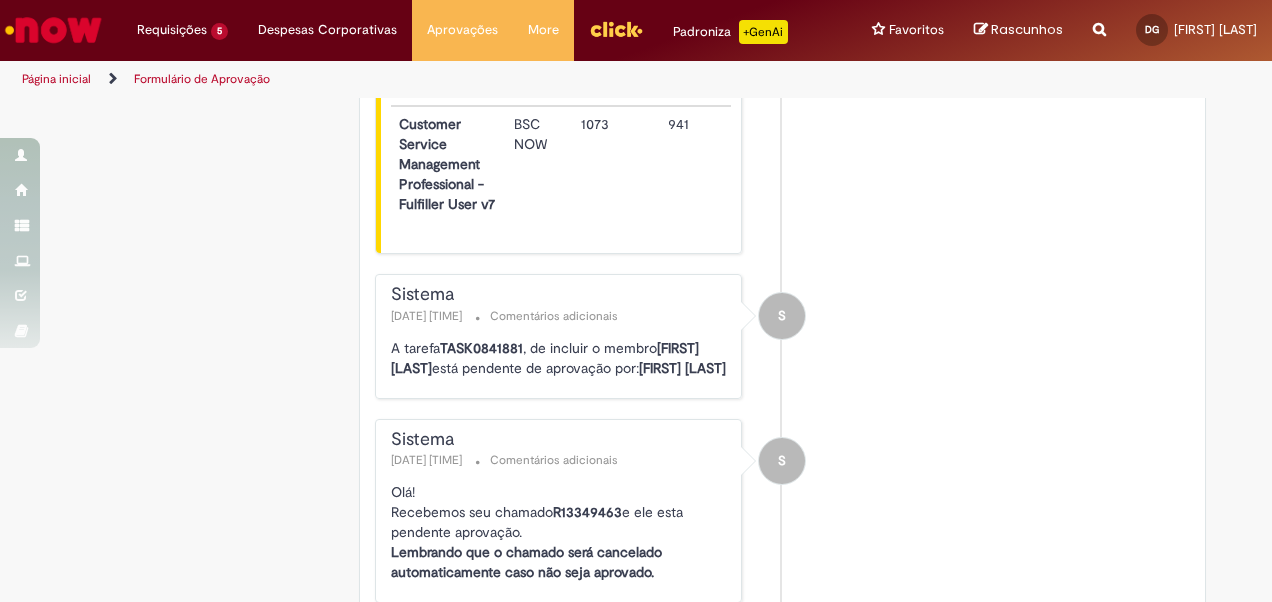 drag, startPoint x: 638, startPoint y: 382, endPoint x: 482, endPoint y: 386, distance: 156.05127 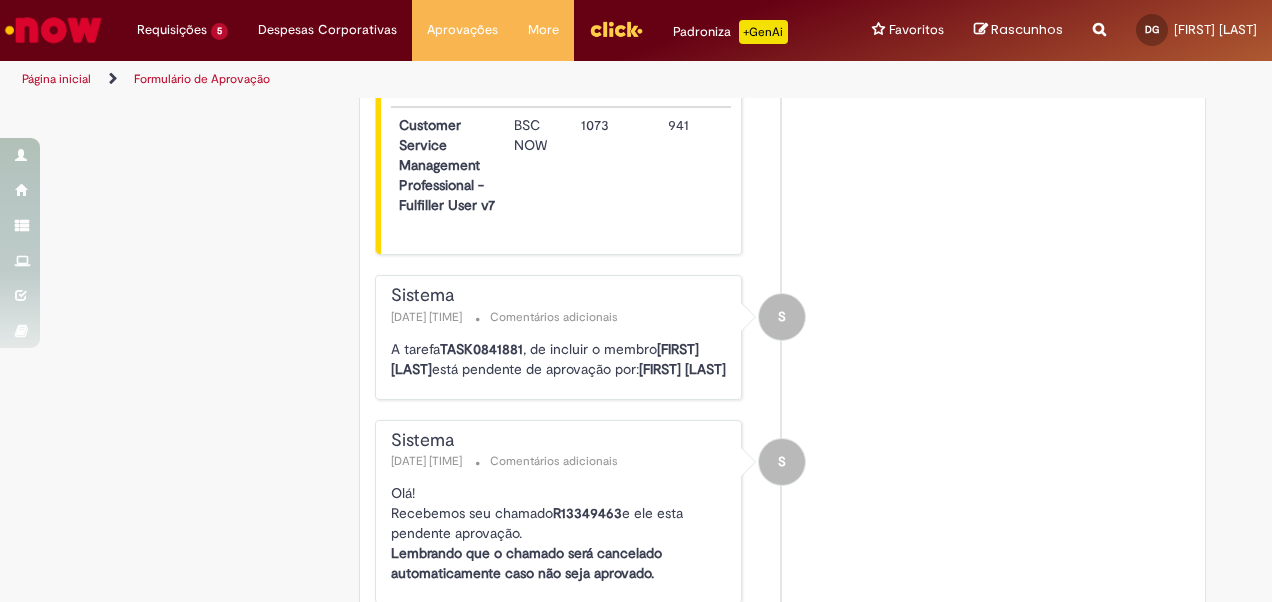 scroll, scrollTop: 458, scrollLeft: 0, axis: vertical 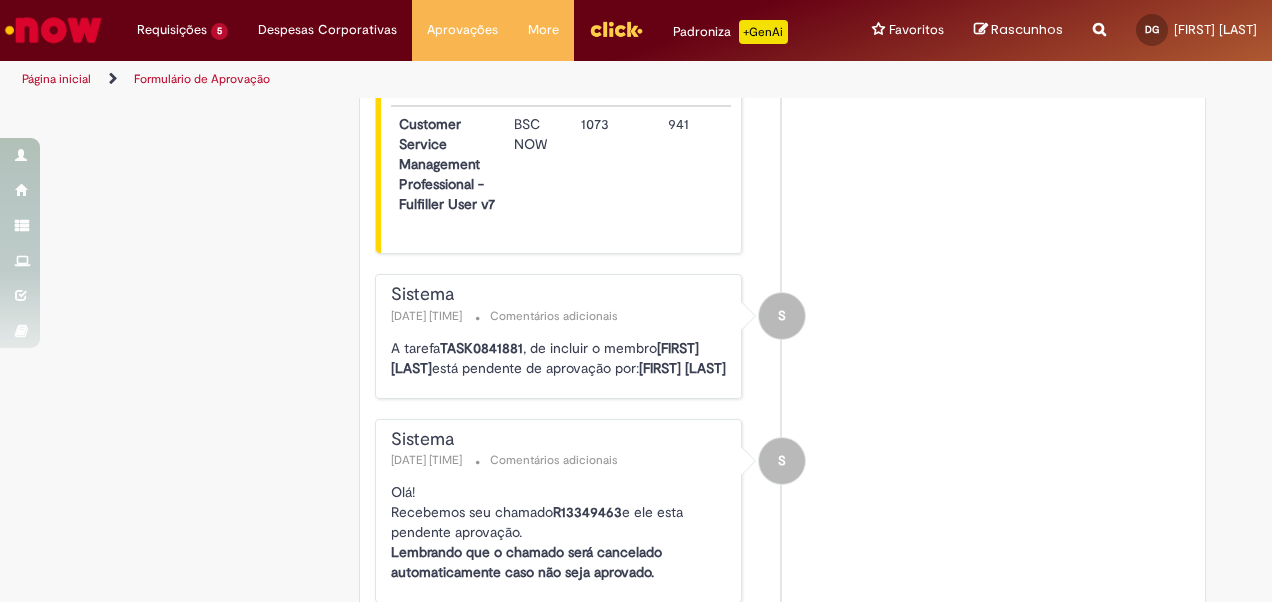 copy on "[FIRST] [LAST]" 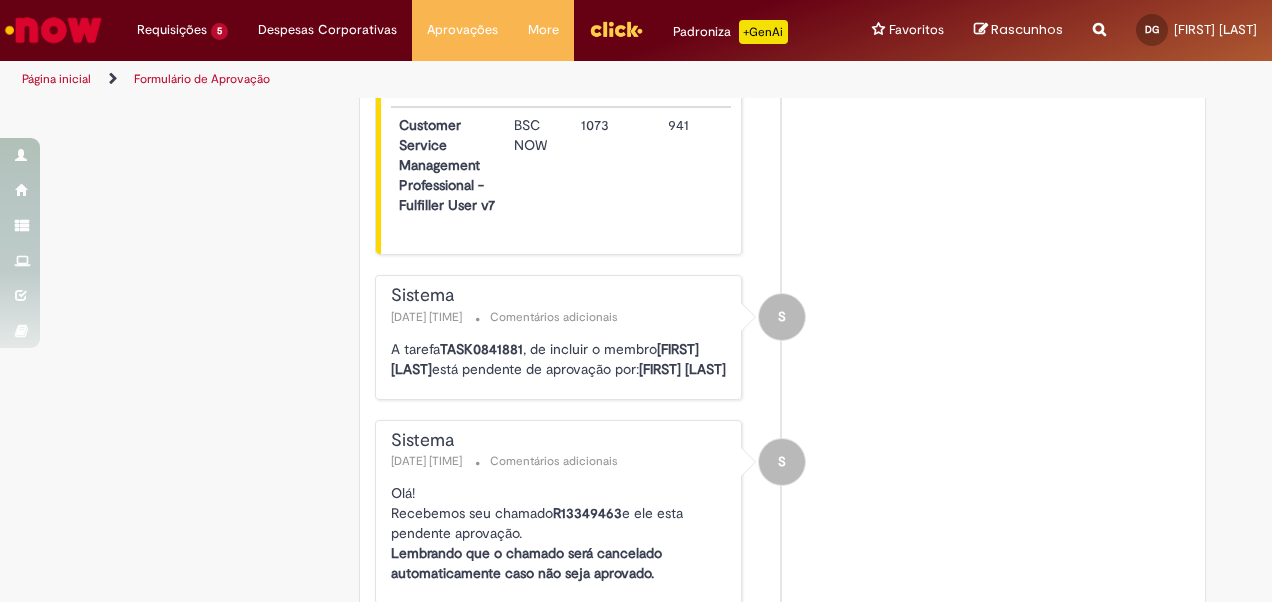 scroll, scrollTop: 458, scrollLeft: 0, axis: vertical 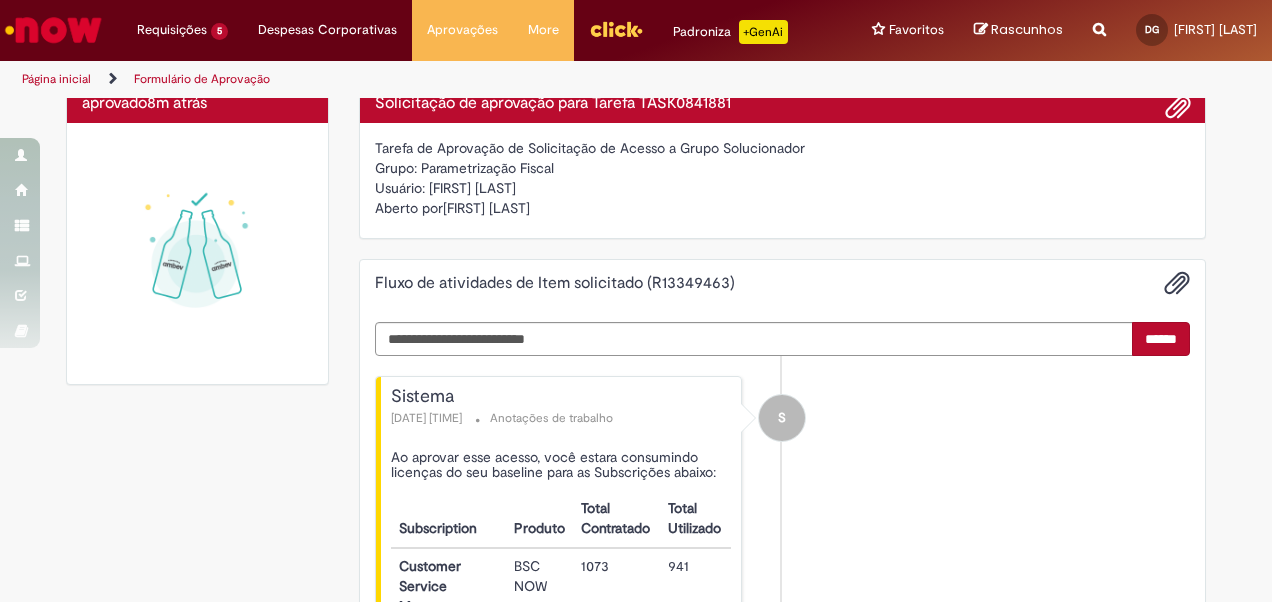 click on "Fluxo de atividades de Item solicitado (R13349463)" at bounding box center [555, 284] 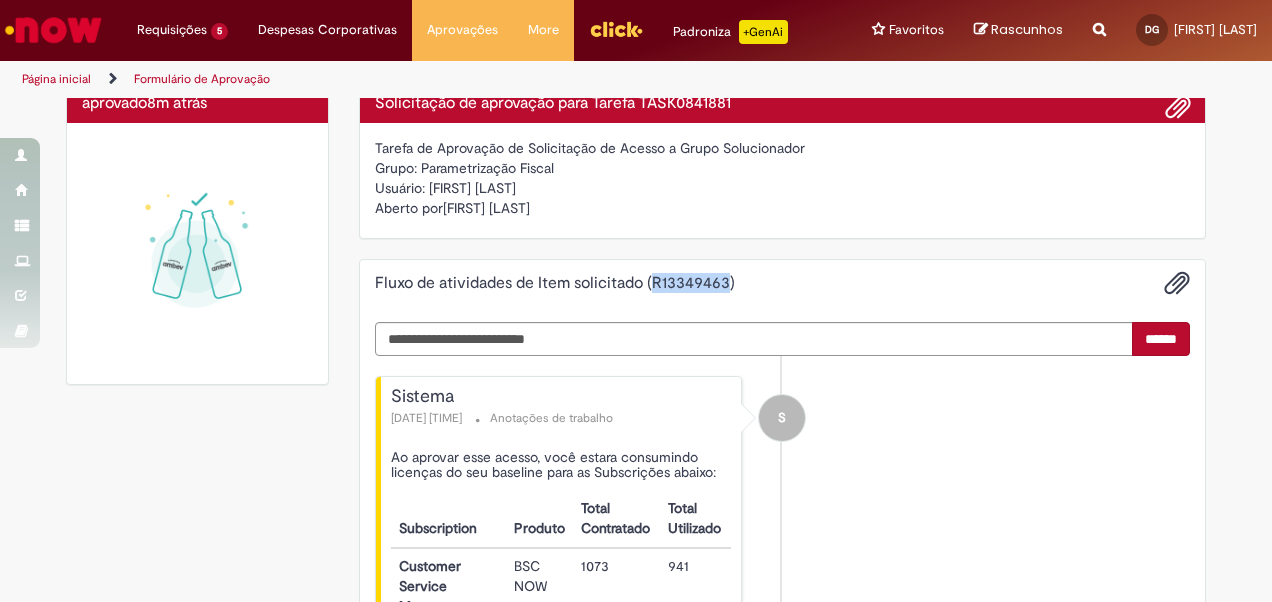 click on "Fluxo de atividades de Item solicitado (R13349463)" at bounding box center [555, 284] 